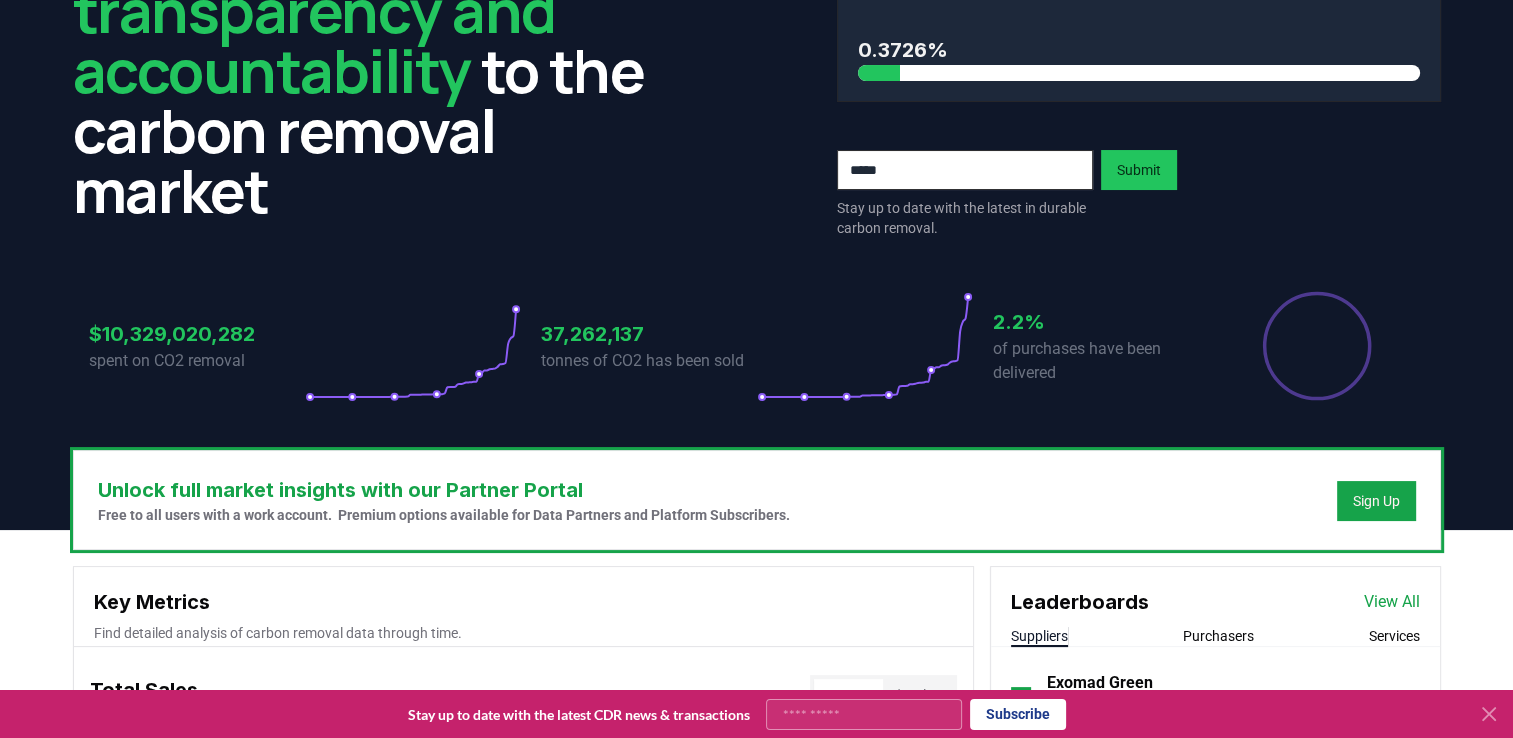 scroll, scrollTop: 0, scrollLeft: 0, axis: both 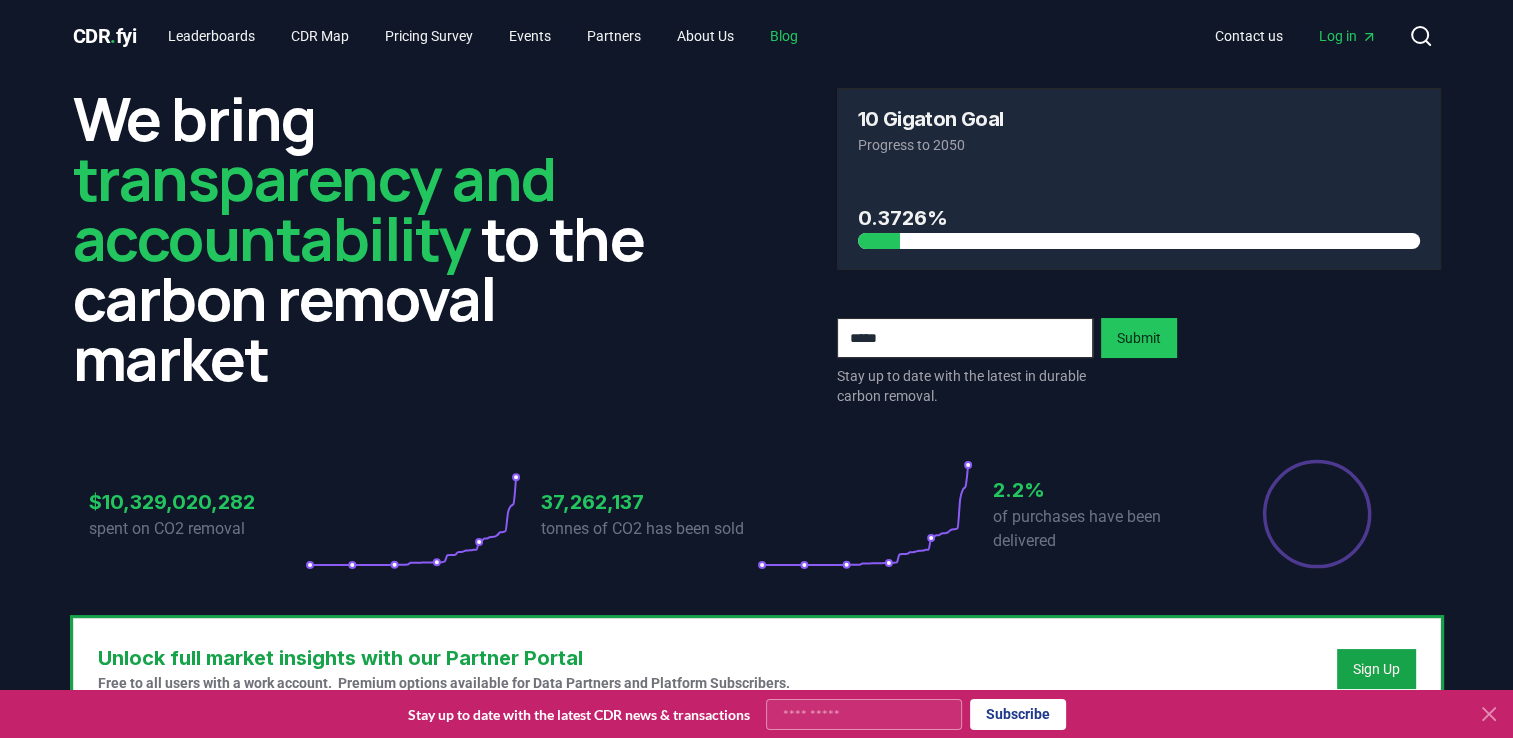 click on "Blog" at bounding box center [784, 36] 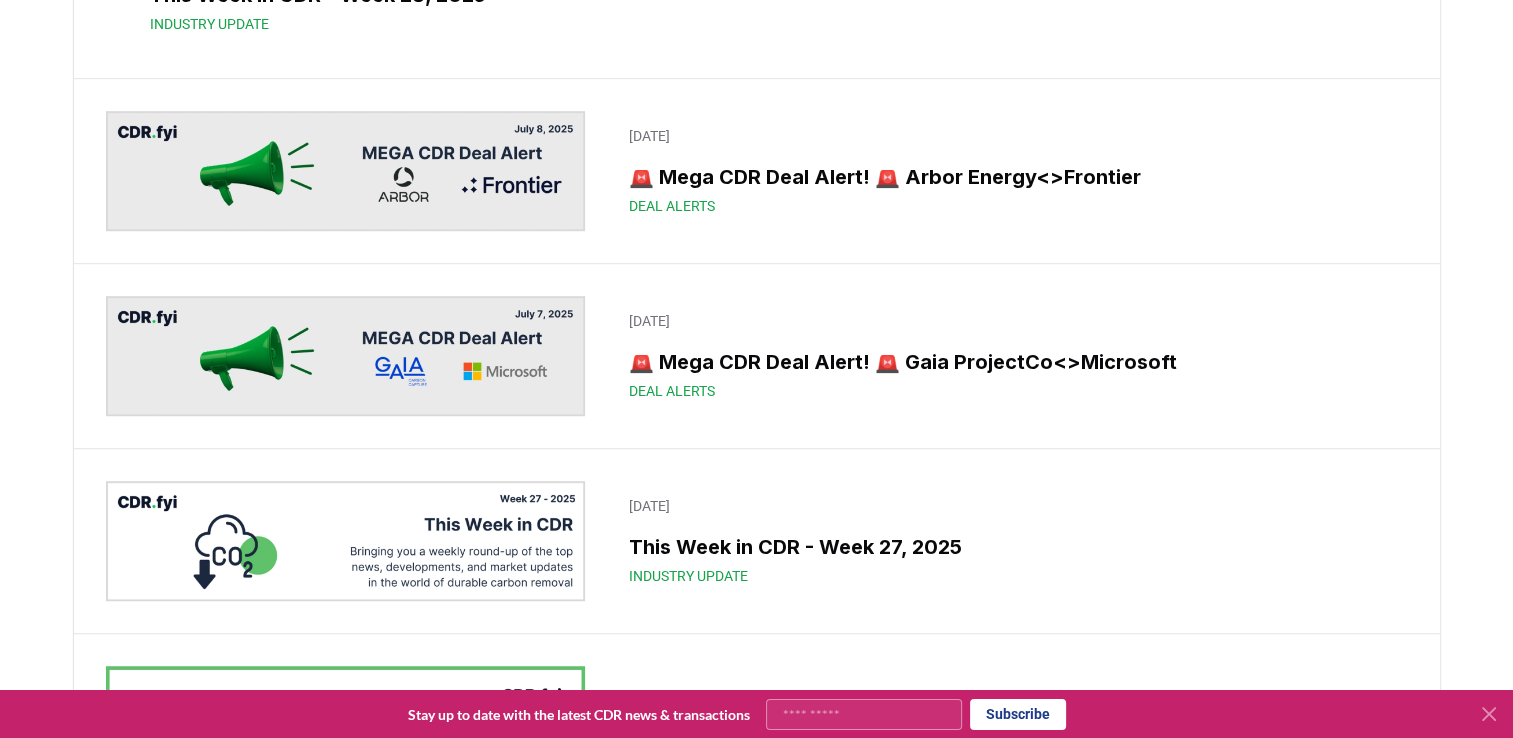 scroll, scrollTop: 1200, scrollLeft: 0, axis: vertical 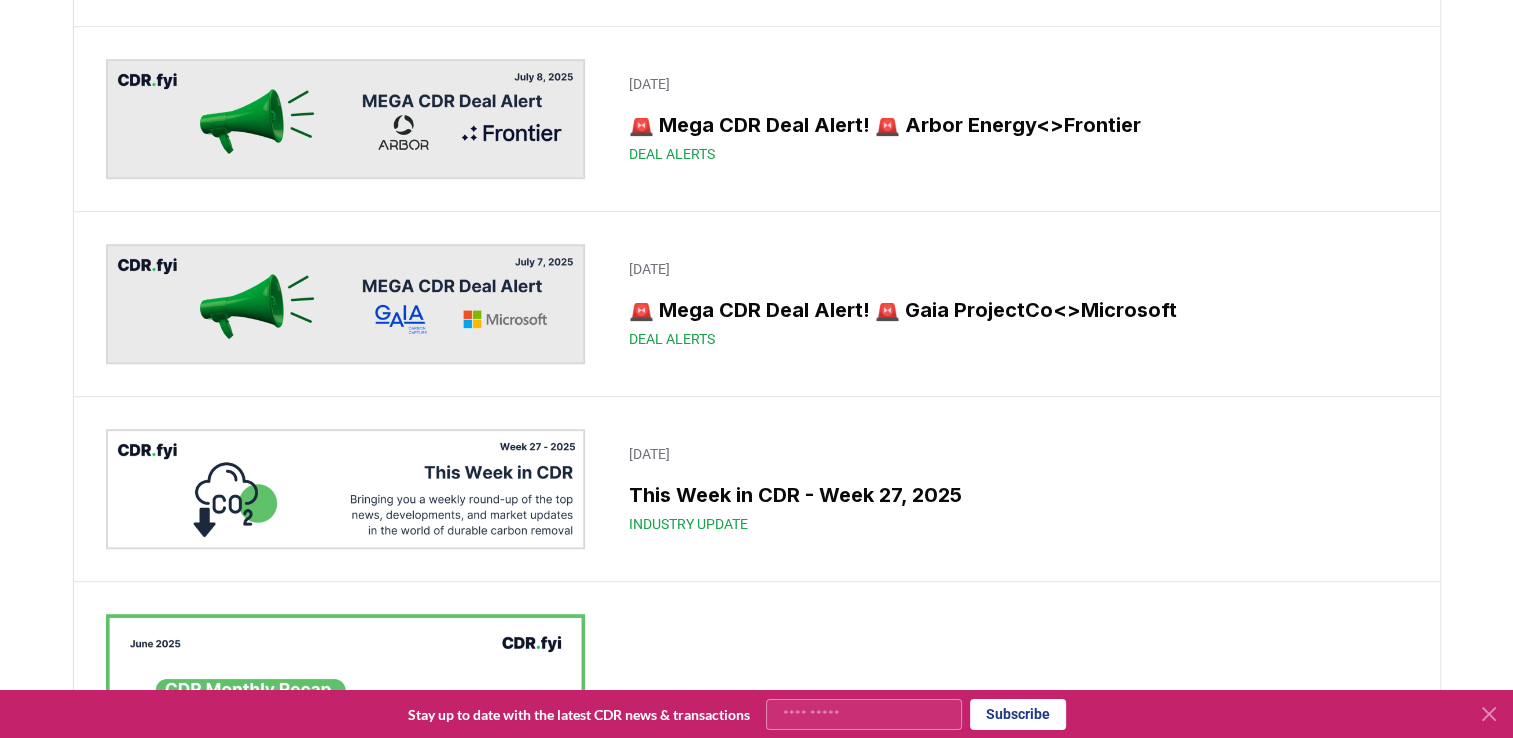 click on "July 25, 2025 This Week in CDR - Week 30, 2025 Industry Update July 24, 2025 2025 Q2 Durable CDR Market Update - Biggest Quarter Ever Industry Update July 18, 2025 This Week in CDR - Week 29, 2025 Industry Update July 17, 2025 🚨 Mega CDR Deal Alert! 🚨 Vaulted Deep<>Microsoft Deal Alerts July 16, 2025 🚨 Big CDR Deal Alert! 🚨 1PointFive<>Palo Alto Networks Deal Alerts July 11, 2025 This Week in CDR - Week 28, 2025 Industry Update July 08, 2025 🚨 Mega CDR Deal Alert! 🚨 Arbor Energy<>Frontier Deal Alerts July 07, 2025 🚨 Mega CDR Deal Alert! 🚨 Gaia ProjectCo<>Microsoft Deal Alerts July 04, 2025 This Week in CDR - Week 27, 2025 Industry Update July 03, 2025 CDR Monthly Recap - June 2025  Industry Update June 30, 2025 🚨 Mega CDR Deal Alert! 🚨 Hafslund Celsio<>Microsoft Deal Alerts June 27, 2025 This Week in CDR - Week 26, 2025 Industry Update June 24, 2025 🚨 Huge CDR Deal Alert! 🚨 1PointFive<>JP MorganChase Deal Alerts June 20, 2025 This Week in CDR - Week 25, 2025 Industry Update" at bounding box center (756, 10829) 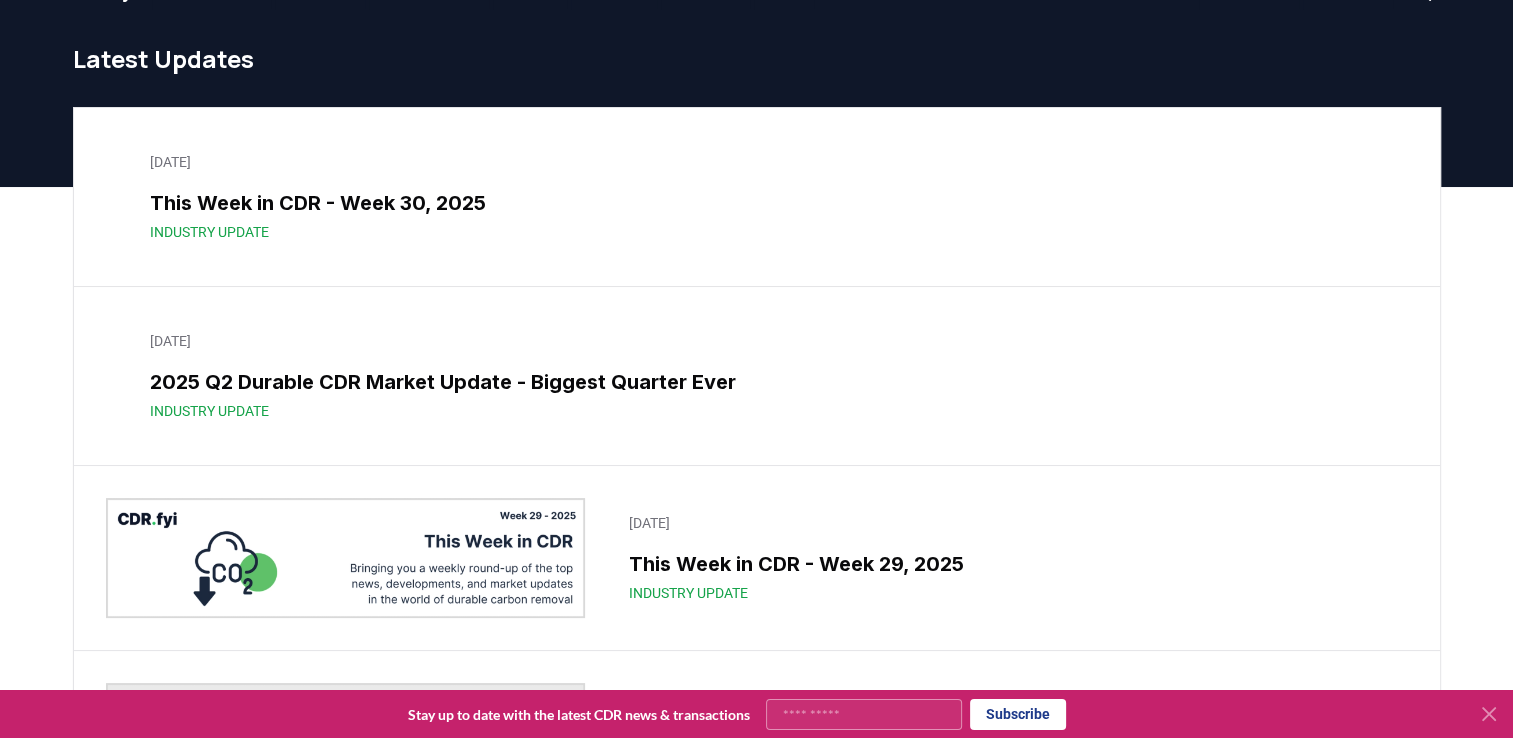 scroll, scrollTop: 0, scrollLeft: 0, axis: both 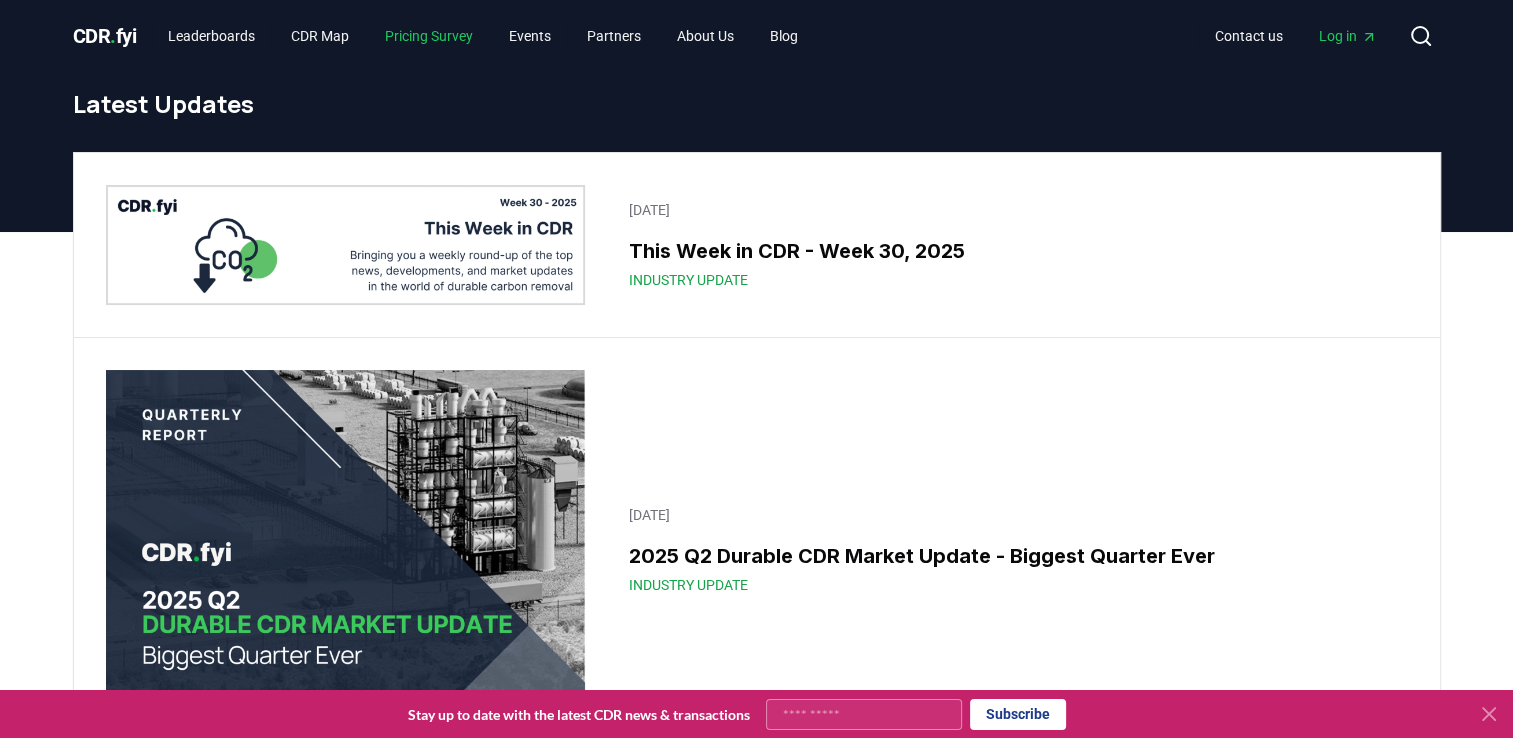 click on "Pricing Survey" at bounding box center (429, 36) 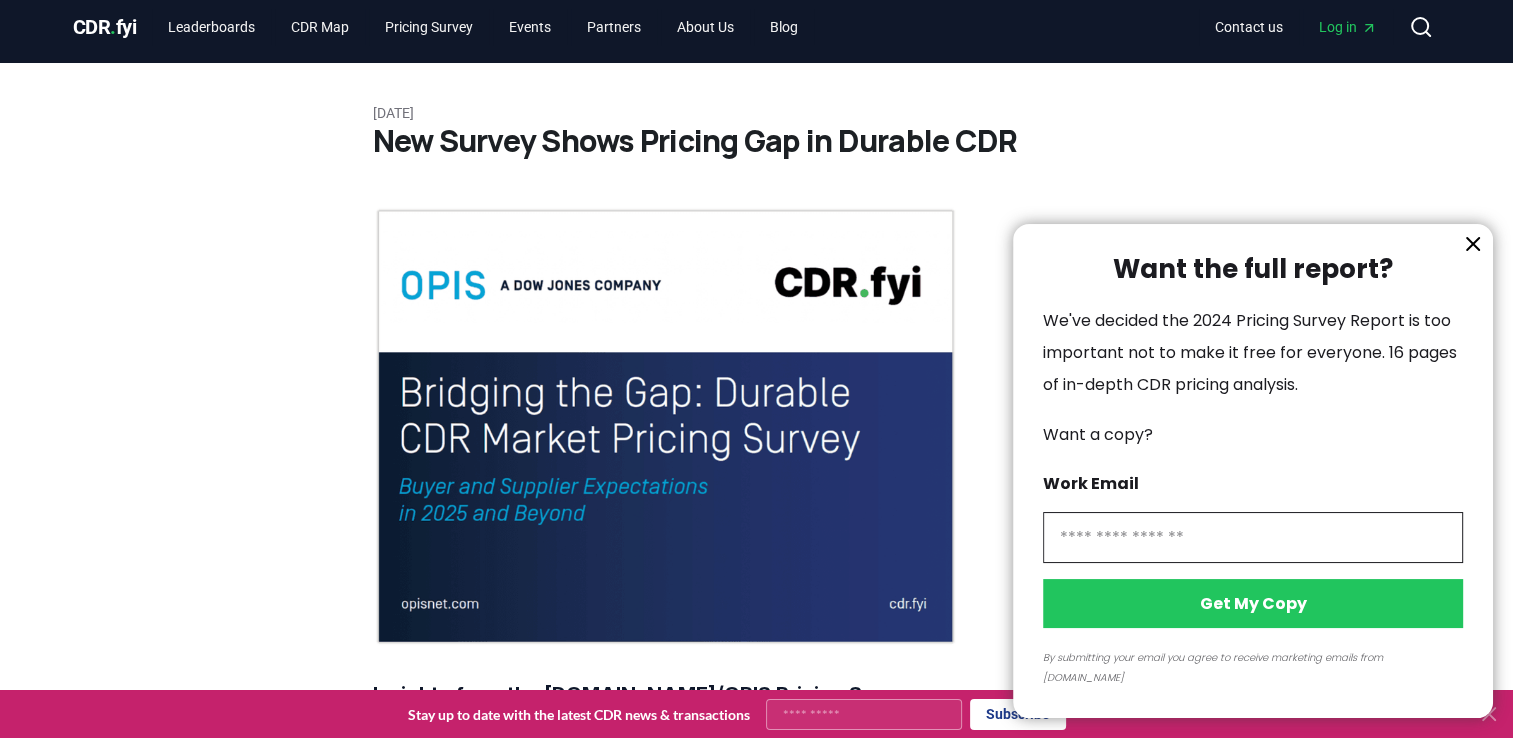 scroll, scrollTop: 0, scrollLeft: 0, axis: both 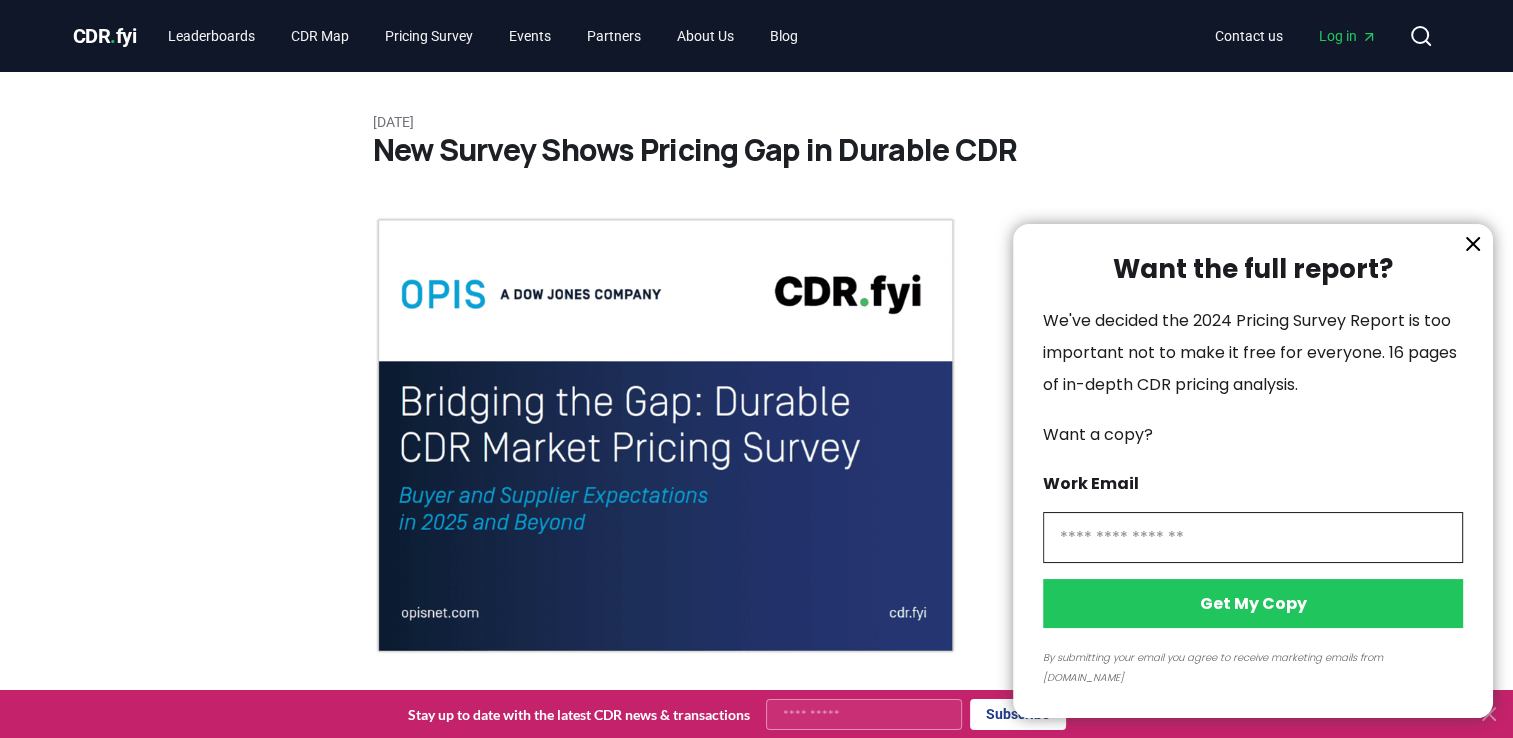 click 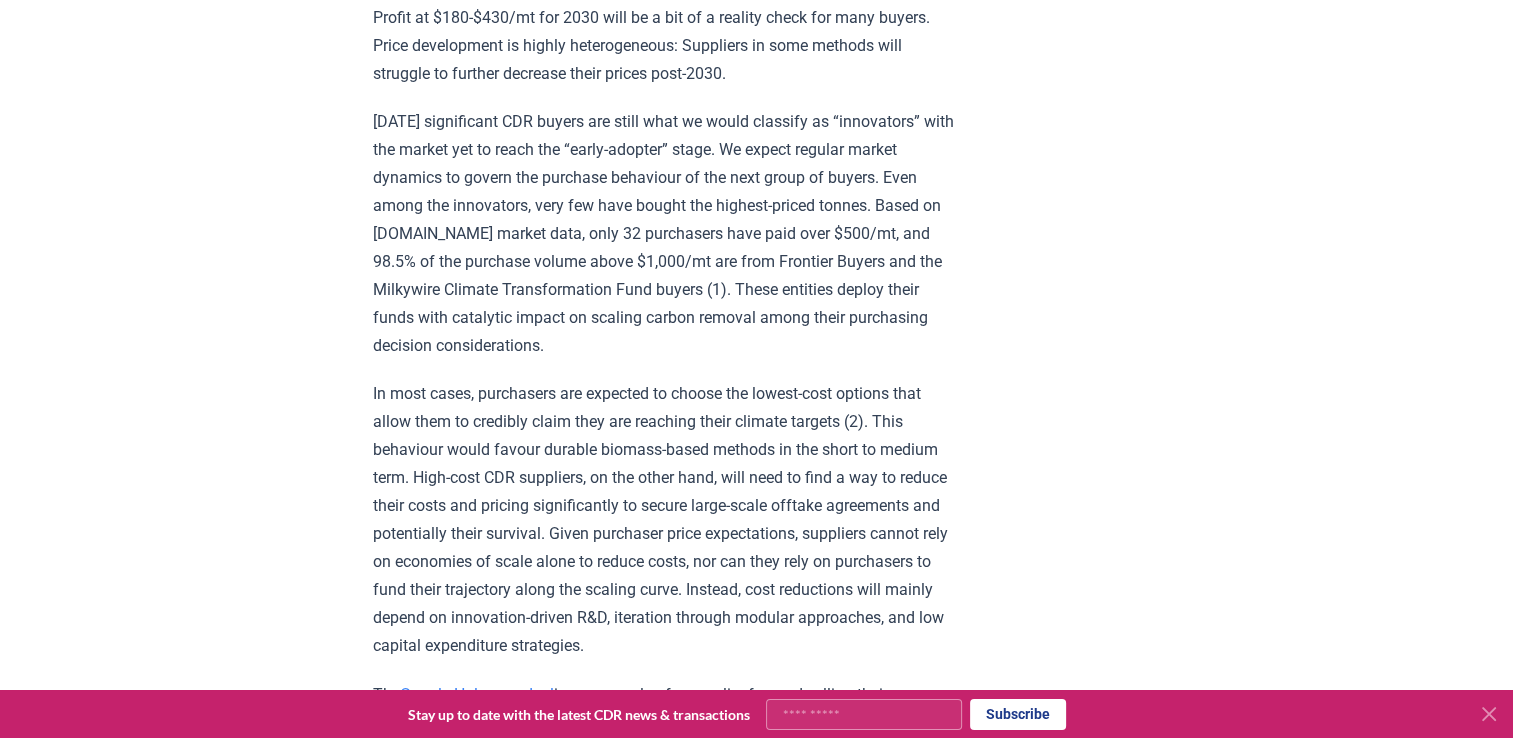 scroll, scrollTop: 3200, scrollLeft: 0, axis: vertical 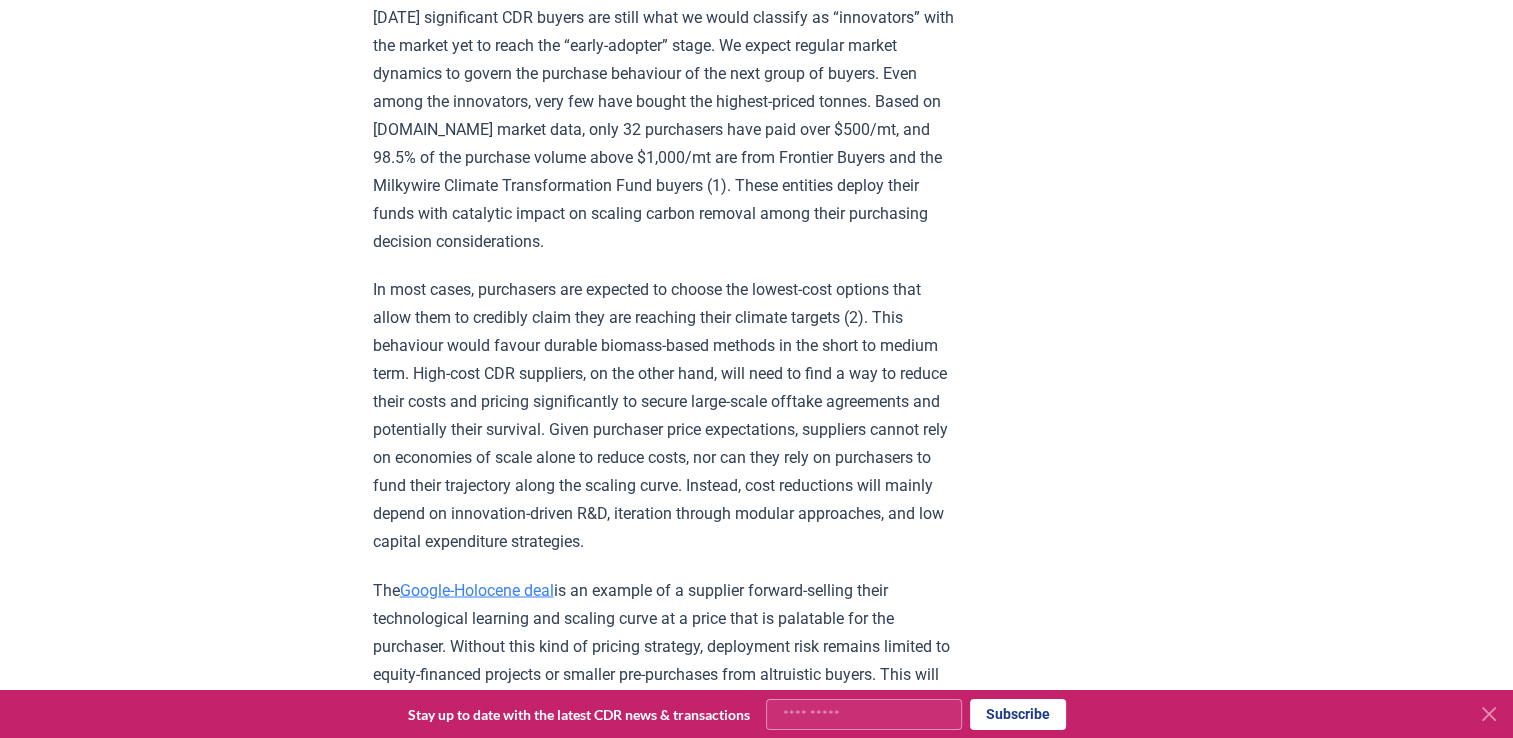 click on "Google-Holocene deal" at bounding box center [477, 589] 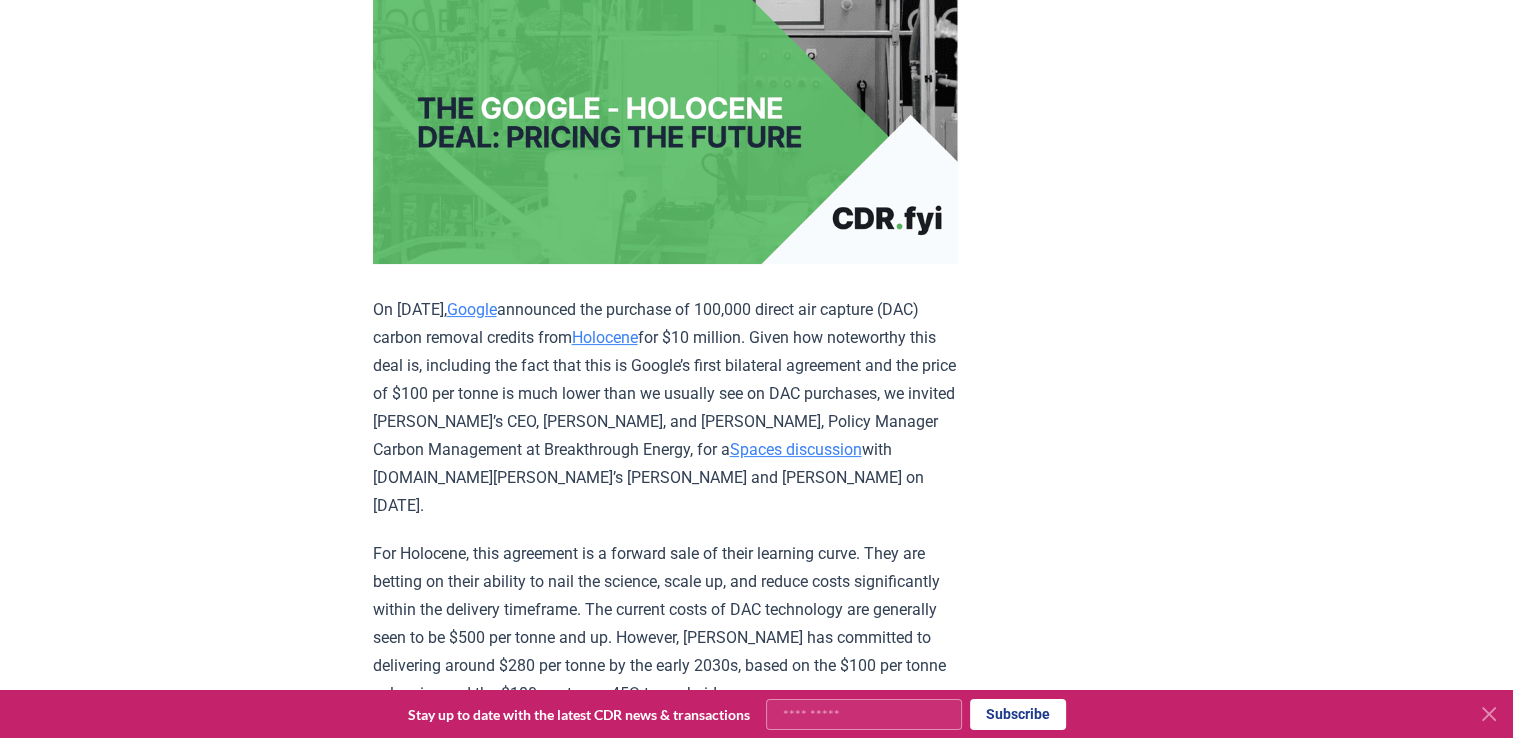 scroll, scrollTop: 400, scrollLeft: 0, axis: vertical 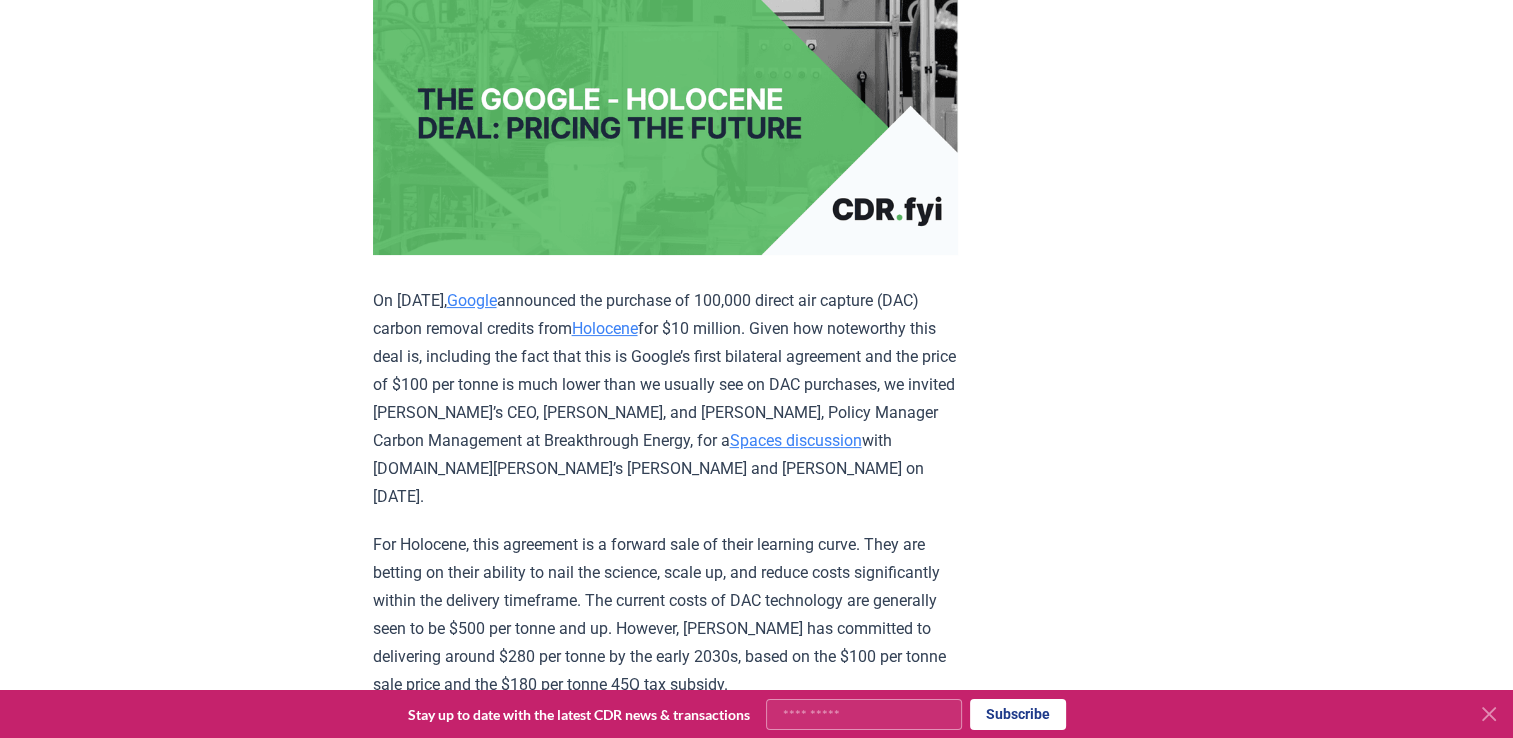 click on "September 15, 2024 The Google - Holocene Deal:  Pricing the Future On Sep 10, 2024,  Google  announced the purchase of 100,000 direct air capture (DAC) carbon removal credits from  Holocene  for $10 million. Given how noteworthy this deal is, including the fact that this is Google’s first bilateral agreement and the price of $100 per tonne is much lower than we usually see on DAC purchases, we invited Holocene’s CEO, Anca Timofte, and Jack Andreasen, Policy Manager Carbon Management at Breakthrough Energy, for a  Spaces discussion  with CDR.fyi’s Robert Höglund and Tank Chen on Sep 12. “If buyers want to buy carbon dioxide removal in the future, they need to be in the trenches with us today.”   - Anca Timofte, CEO Holocene Matthew Effect,  taking a lead among CDR suppliers and securing other purchases which could compensate for any potential discounts on early deals. However, some market actors have raised valid concerns: Execution Risks Market Pressures" at bounding box center (757, 1103) 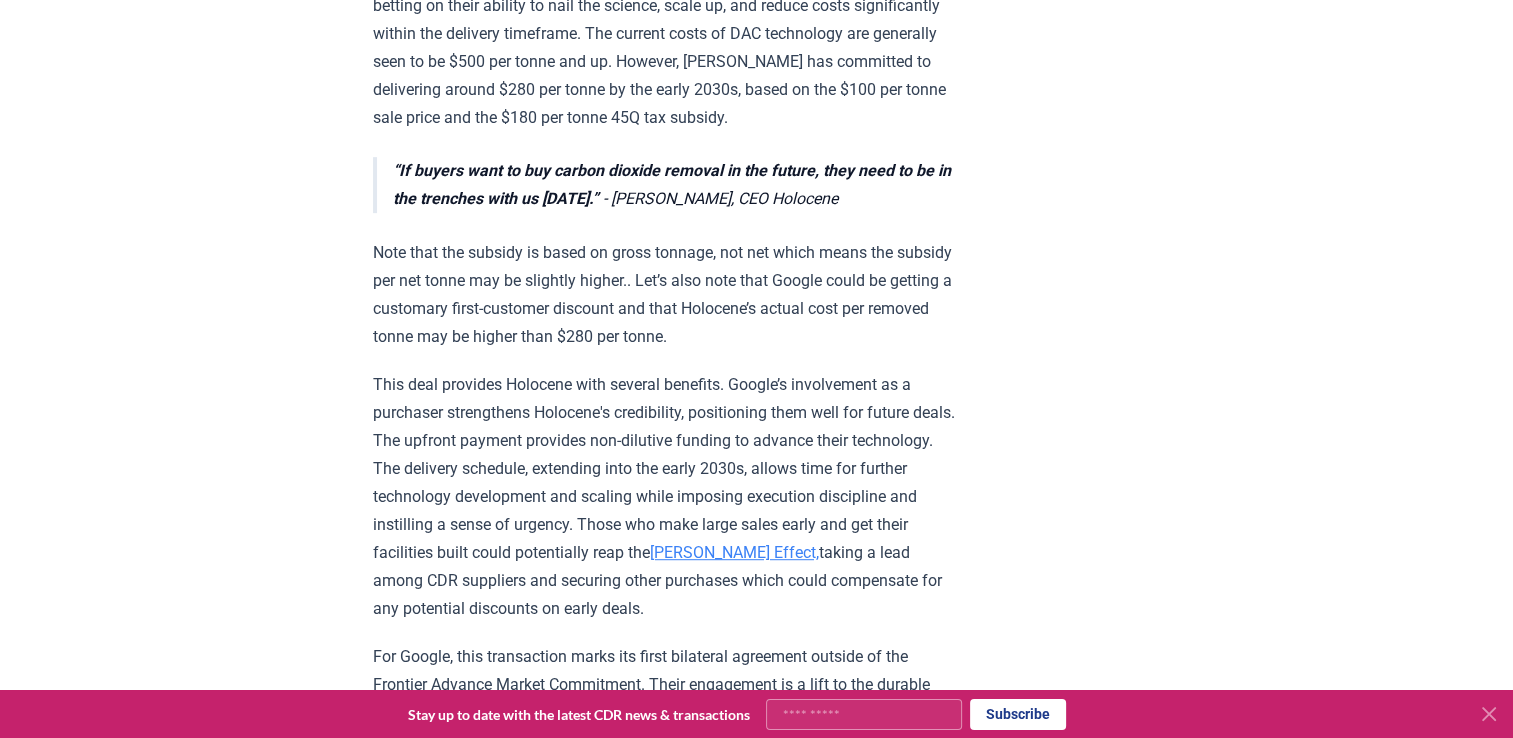 scroll, scrollTop: 968, scrollLeft: 0, axis: vertical 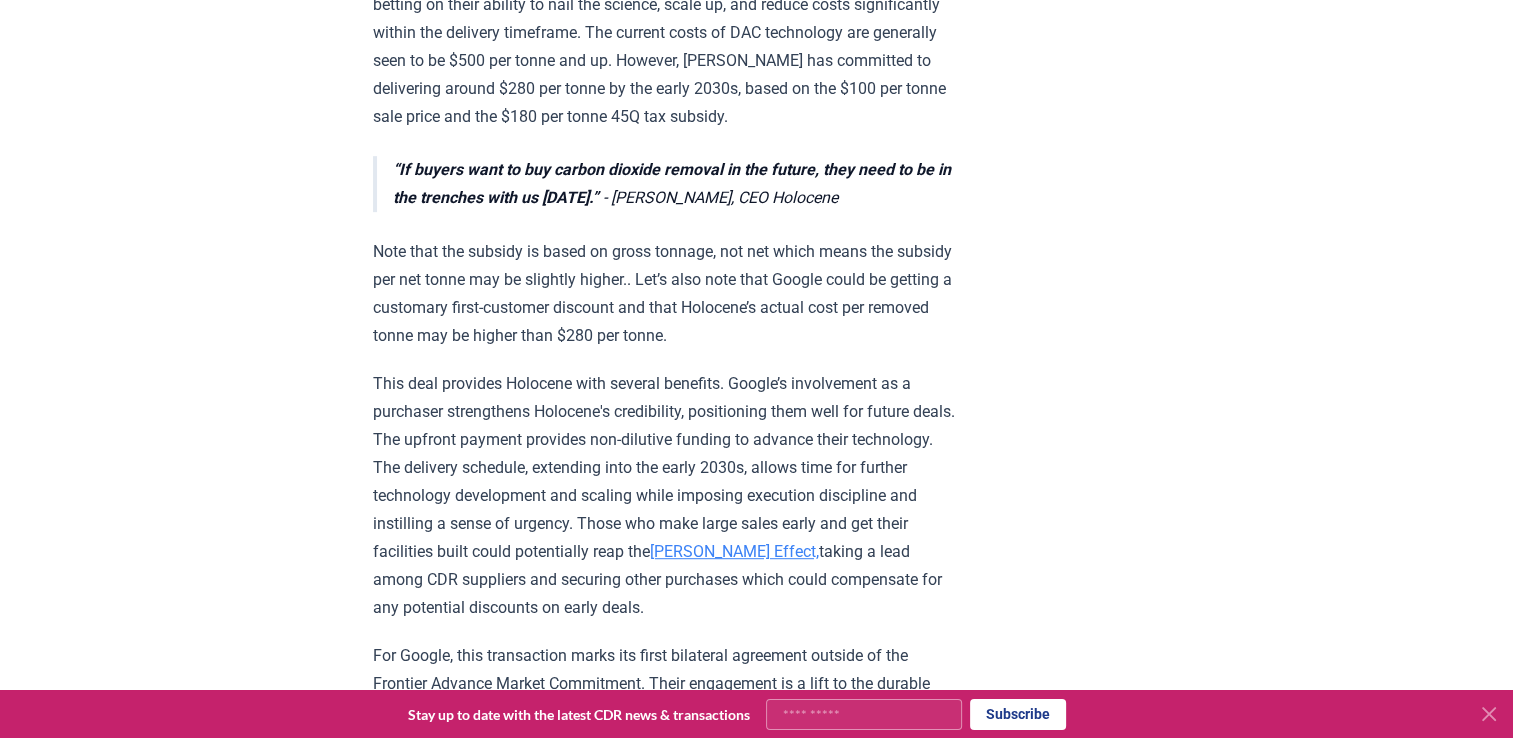 click on "Matthew Effect," at bounding box center (734, 551) 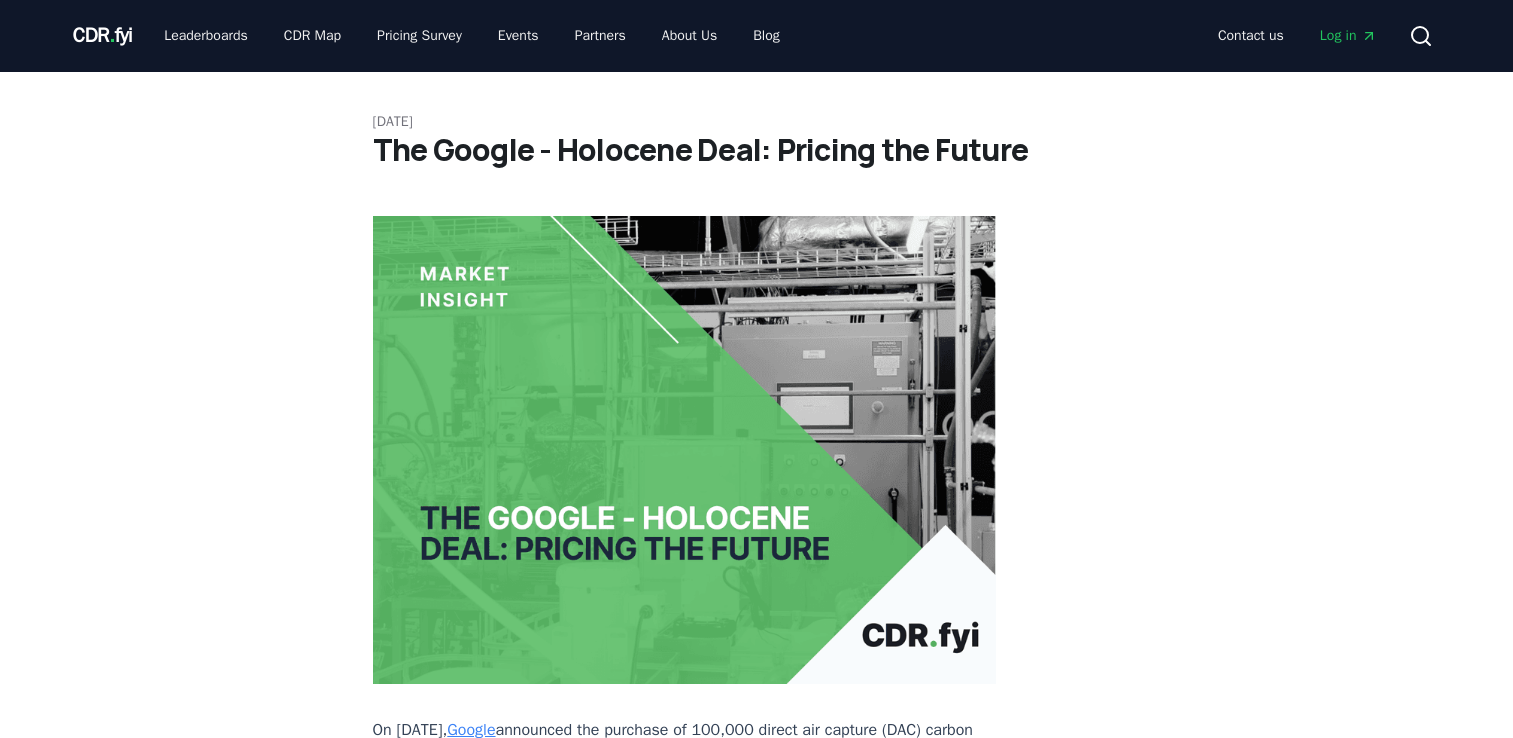 scroll, scrollTop: 968, scrollLeft: 0, axis: vertical 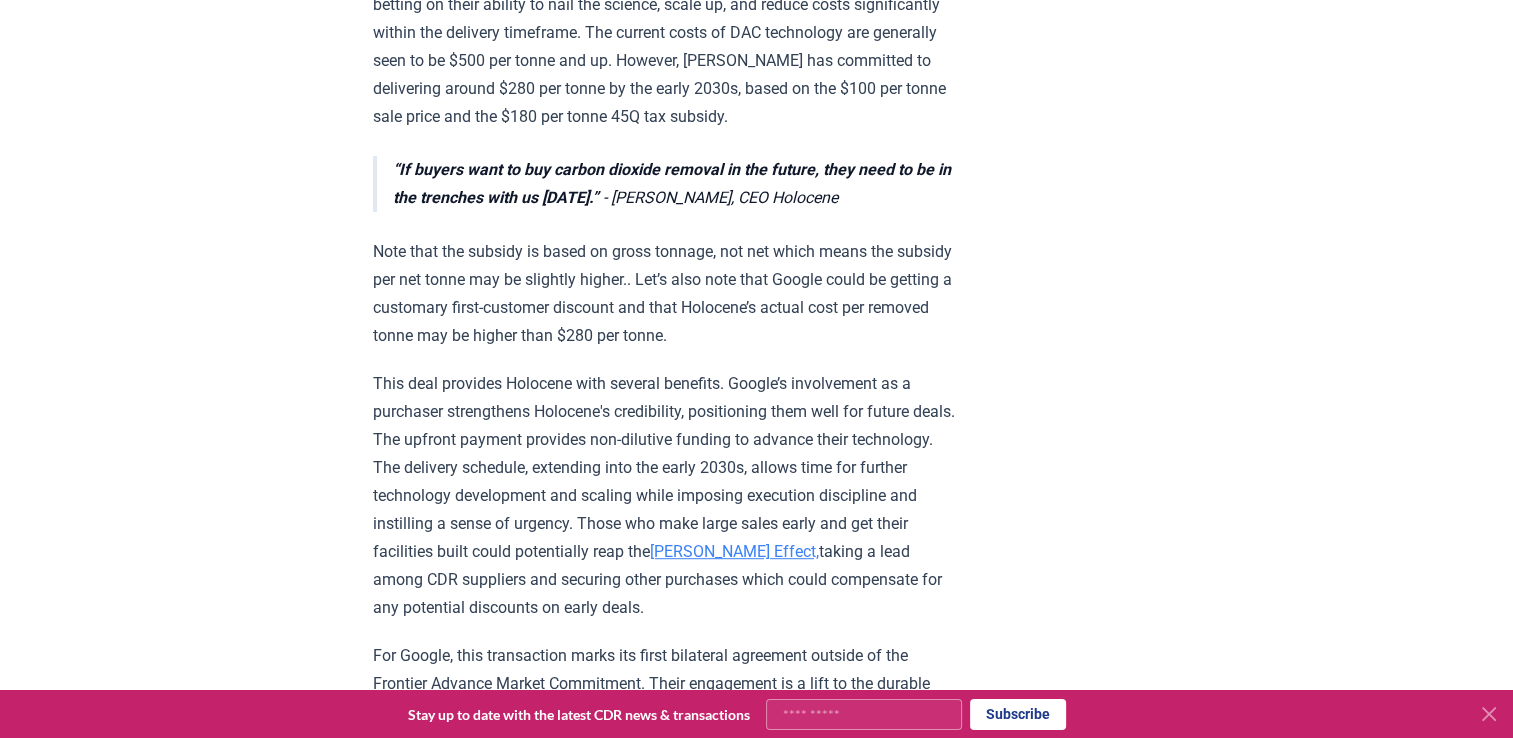 click on "September 15, 2024 The Google - Holocene Deal:  Pricing the Future On Sep 10, 2024,  Google  announced the purchase of 100,000 direct air capture (DAC) carbon removal credits from  Holocene  for $10 million. Given how noteworthy this deal is, including the fact that this is Google’s first bilateral agreement and the price of $100 per tonne is much lower than we usually see on DAC purchases, we invited Holocene’s CEO, Anca Timofte, and Jack Andreasen, Policy Manager Carbon Management at Breakthrough Energy, for a  Spaces discussion  with CDR.fyi’s Robert Höglund and Tank Chen on Sep 12. “If buyers want to buy carbon dioxide removal in the future, they need to be in the trenches with us today.”   - Anca Timofte, CEO Holocene Matthew Effect,  taking a lead among CDR suppliers and securing other purchases which could compensate for any potential discounts on early deals. However, some market actors have raised valid concerns: Execution Risks Market Pressures" at bounding box center (757, 535) 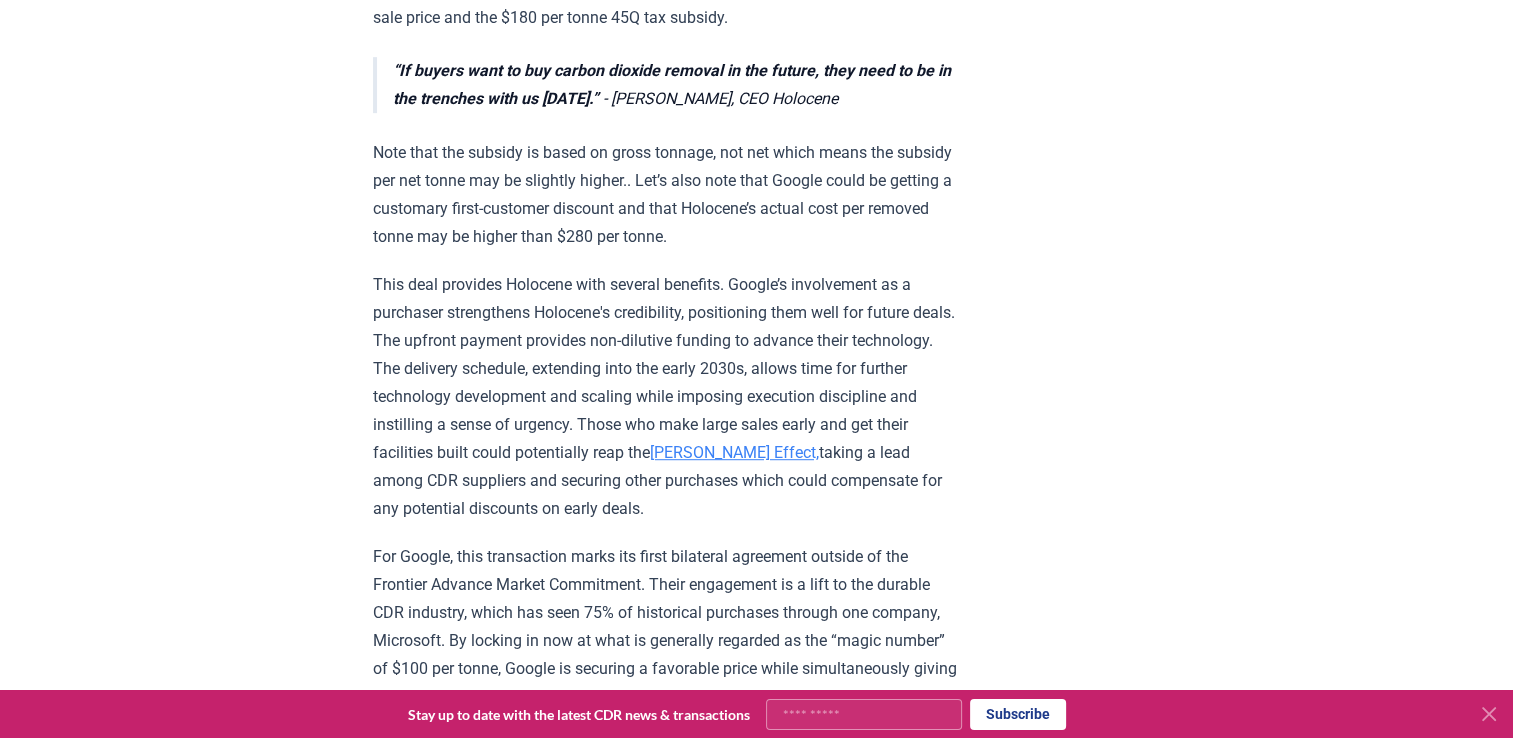 scroll, scrollTop: 1068, scrollLeft: 0, axis: vertical 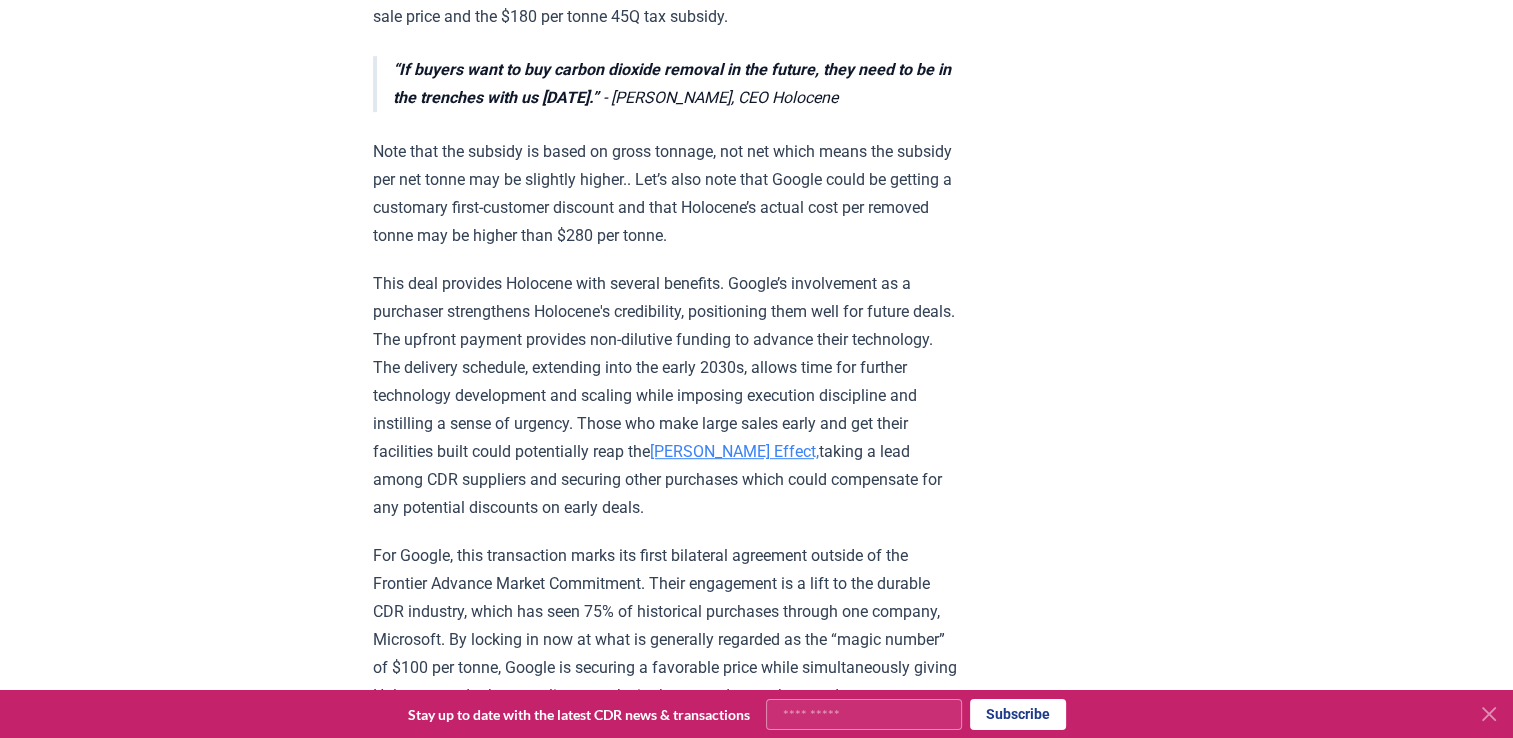 click on "September 15, 2024 The Google - Holocene Deal:  Pricing the Future On Sep 10, 2024,  Google  announced the purchase of 100,000 direct air capture (DAC) carbon removal credits from  Holocene  for $10 million. Given how noteworthy this deal is, including the fact that this is Google’s first bilateral agreement and the price of $100 per tonne is much lower than we usually see on DAC purchases, we invited Holocene’s CEO, Anca Timofte, and Jack Andreasen, Policy Manager Carbon Management at Breakthrough Energy, for a  Spaces discussion  with CDR.fyi’s Robert Höglund and Tank Chen on Sep 12. “If buyers want to buy carbon dioxide removal in the future, they need to be in the trenches with us today.”   - Anca Timofte, CEO Holocene Matthew Effect,  taking a lead among CDR suppliers and securing other purchases which could compensate for any potential discounts on early deals. However, some market actors have raised valid concerns: Execution Risks Market Pressures" at bounding box center [757, 435] 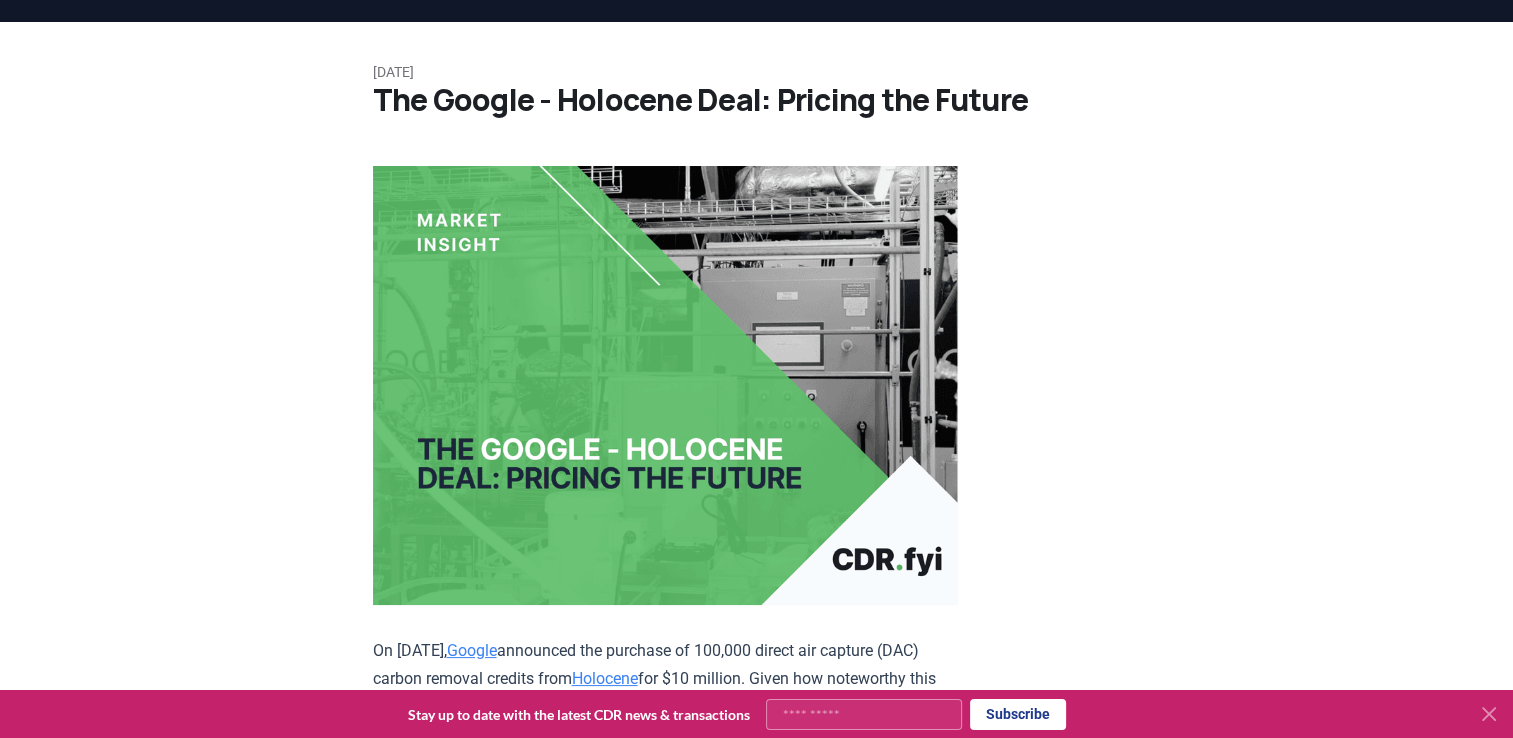 scroll, scrollTop: 0, scrollLeft: 0, axis: both 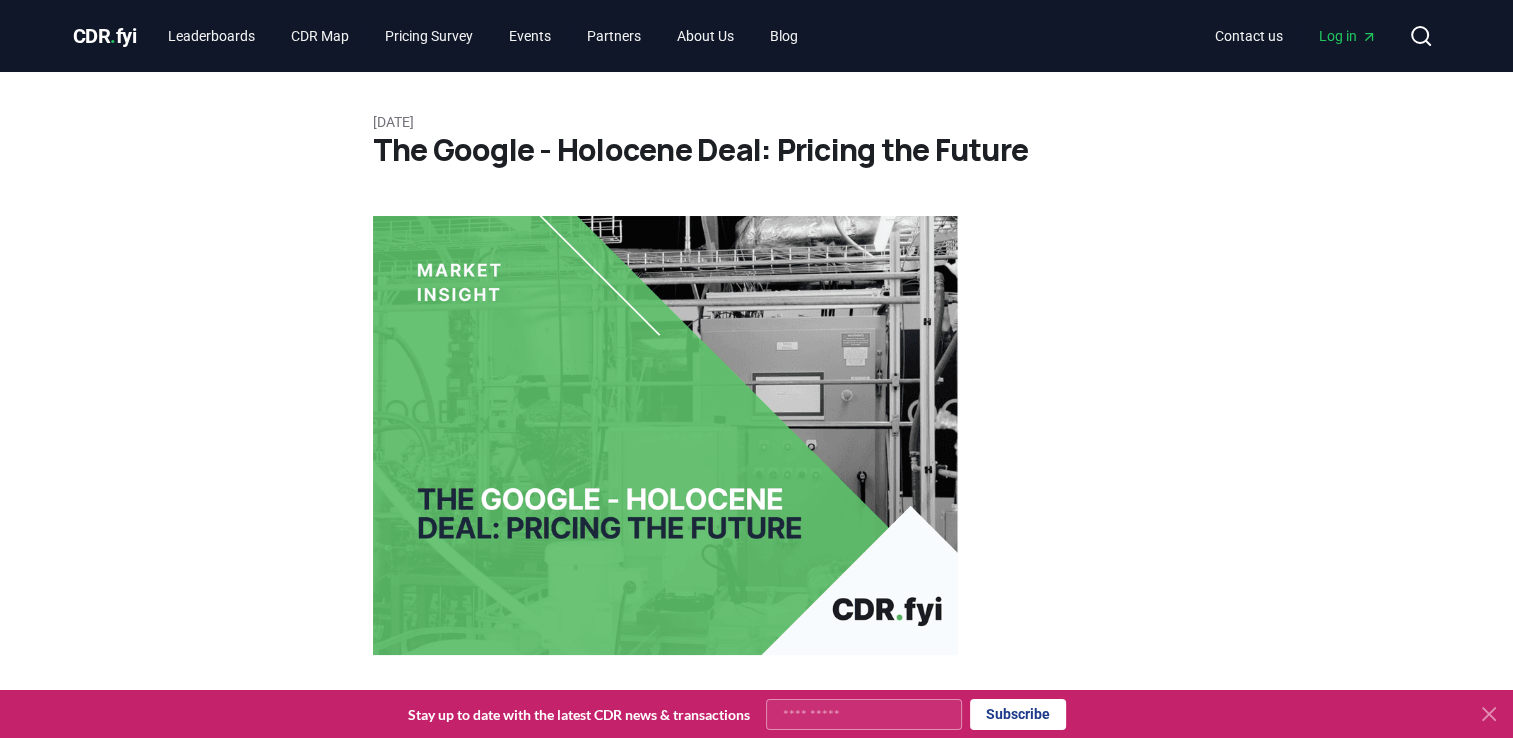 click on "September 15, 2024 The Google - Holocene Deal:  Pricing the Future On Sep 10, 2024,  Google  announced the purchase of 100,000 direct air capture (DAC) carbon removal credits from  Holocene  for $10 million. Given how noteworthy this deal is, including the fact that this is Google’s first bilateral agreement and the price of $100 per tonne is much lower than we usually see on DAC purchases, we invited Holocene’s CEO, Anca Timofte, and Jack Andreasen, Policy Manager Carbon Management at Breakthrough Energy, for a  Spaces discussion  with CDR.fyi’s Robert Höglund and Tank Chen on Sep 12. “If buyers want to buy carbon dioxide removal in the future, they need to be in the trenches with us today.”   - Anca Timofte, CEO Holocene Matthew Effect,  taking a lead among CDR suppliers and securing other purchases which could compensate for any potential discounts on early deals. However, some market actors have raised valid concerns: Execution Risks Market Pressures" at bounding box center [757, 1503] 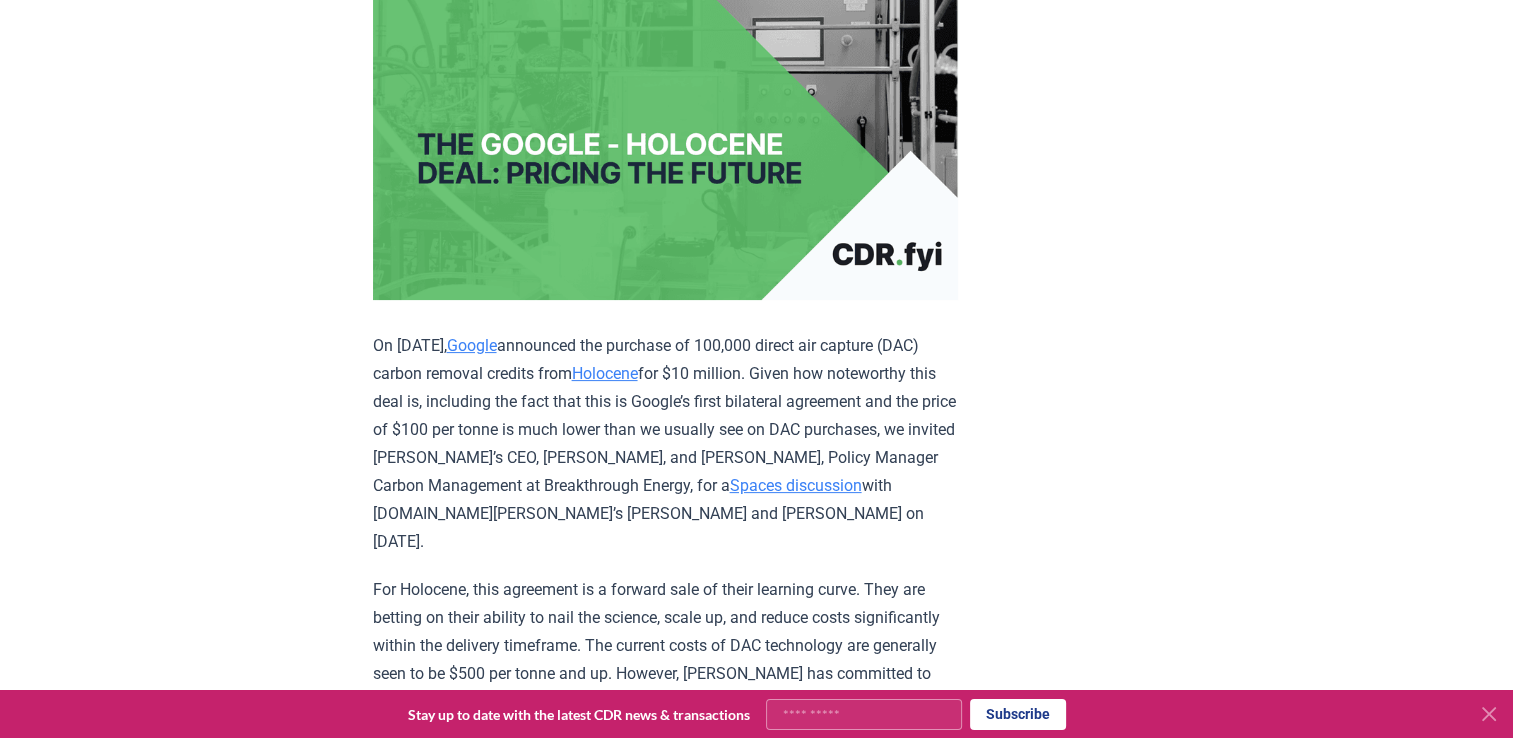 scroll, scrollTop: 354, scrollLeft: 0, axis: vertical 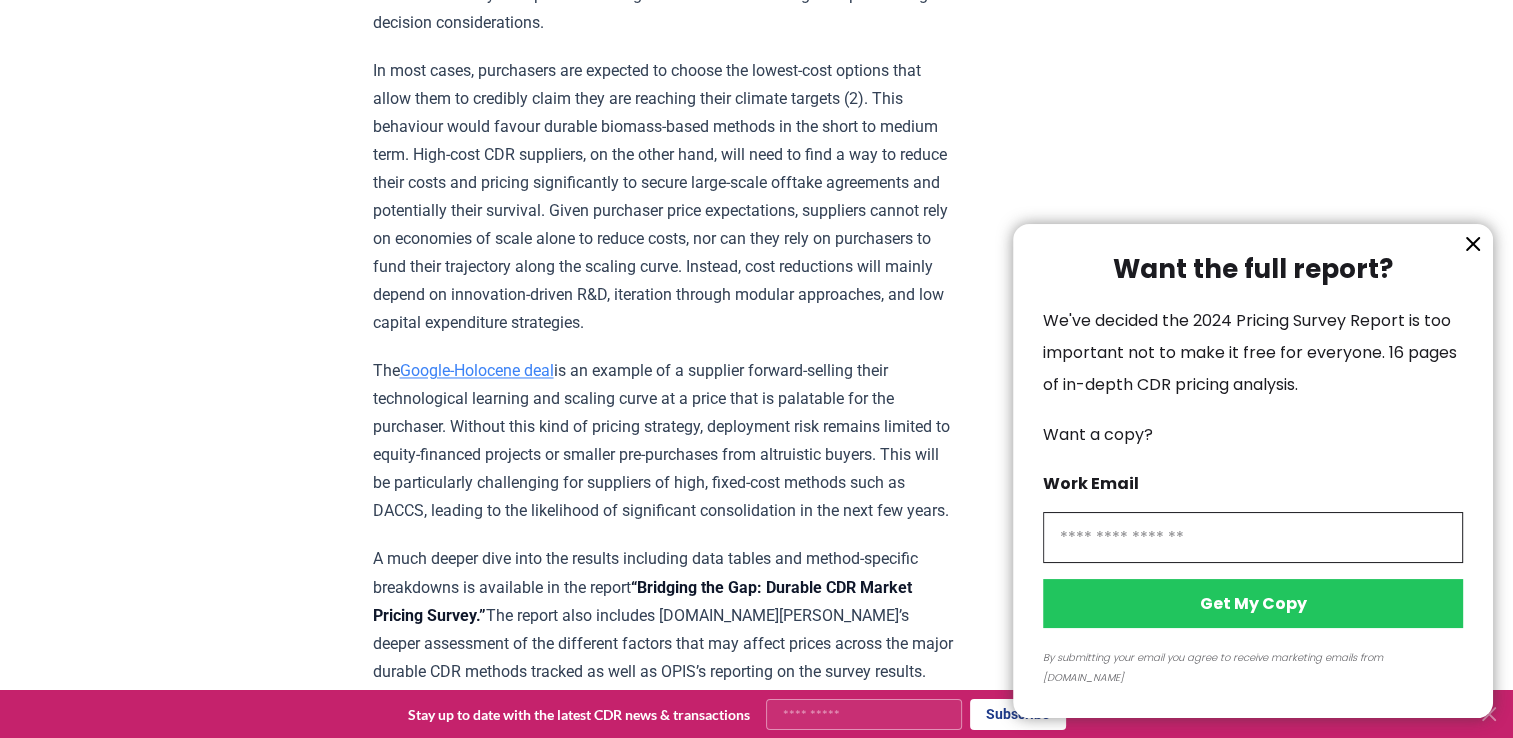 click at bounding box center [756, 369] 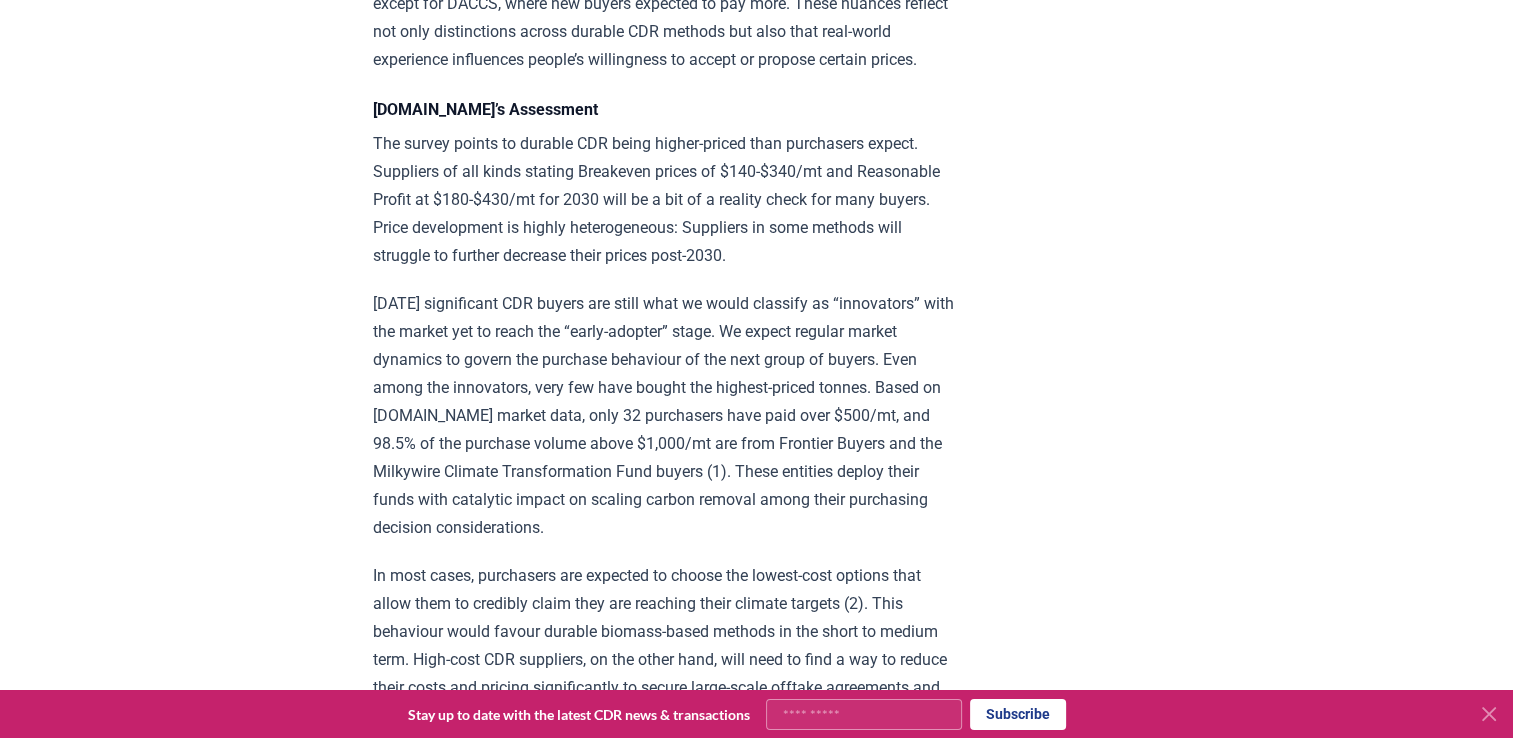 scroll, scrollTop: 2800, scrollLeft: 0, axis: vertical 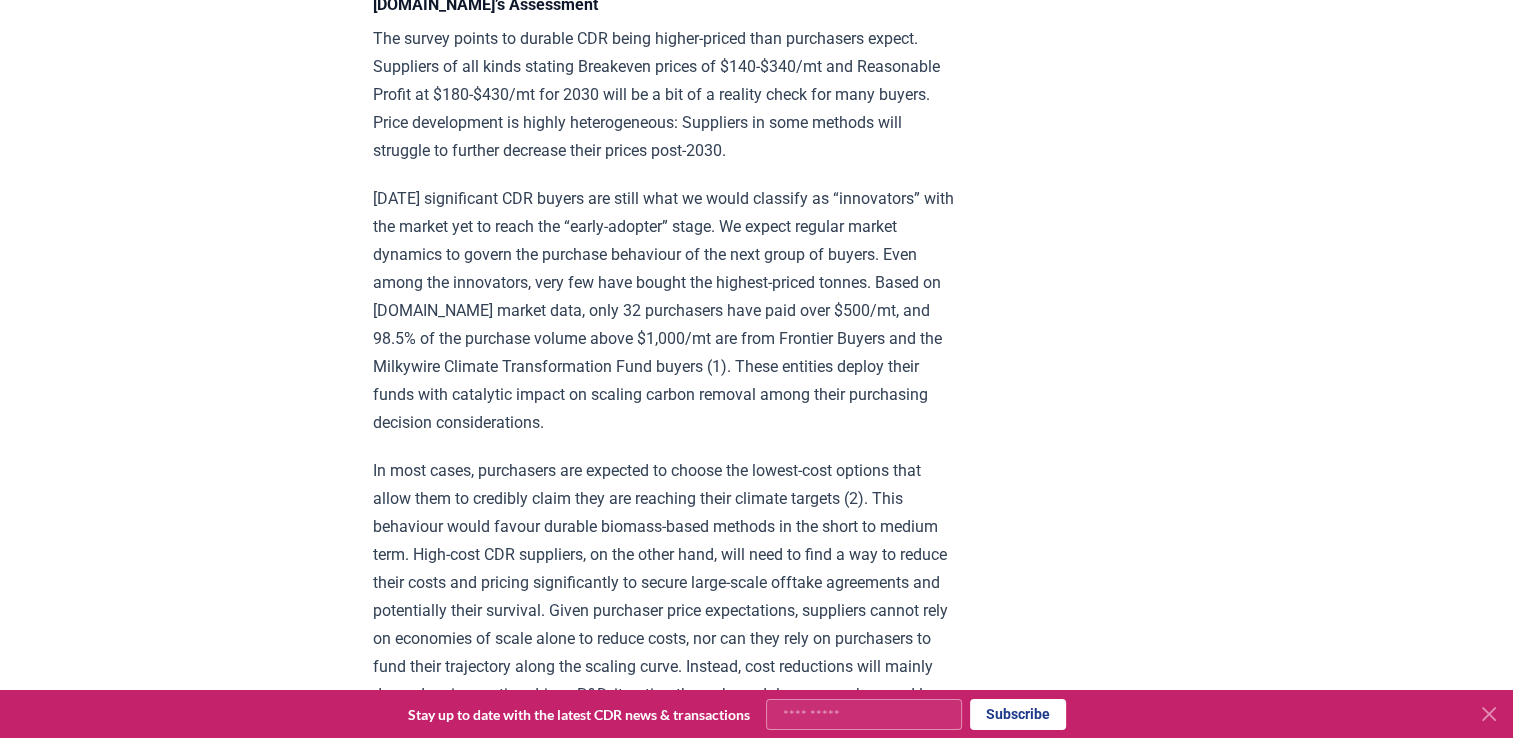 click on "[DATE] New Survey Shows Pricing Gap in Durable CDR Insights from the [DOMAIN_NAME]/OPIS Pricing Survey Pricing data is the most sought-after information in durable carbon dioxide removal (CDR). To address this market need,  [DOMAIN_NAME]  and  OPIS, a Dow [PERSON_NAME] Company , partnered to conduct the durable CDR pricing survey. The survey, which targeted purchasers and suppliers of durable CDR, aimed to increase transparency in pricing and support the industry’s growth by gathering data on acceptable price ranges, optimal price points, and market dynamics. The biggest takeaway from the survey is  a significant gap between what purchasers are willing to pay and what suppliers need to achieve profitability.  This gap is biggest for 2025 but remains substantial for 2030. Despite these gaps, many suppliers’ Breakeven prices are below what buyers label as Expensive/High side. This indicates that there is a possibility of finding prices that work for both buyers and suppliers. already purchased or sold credits lower" at bounding box center [757, -322] 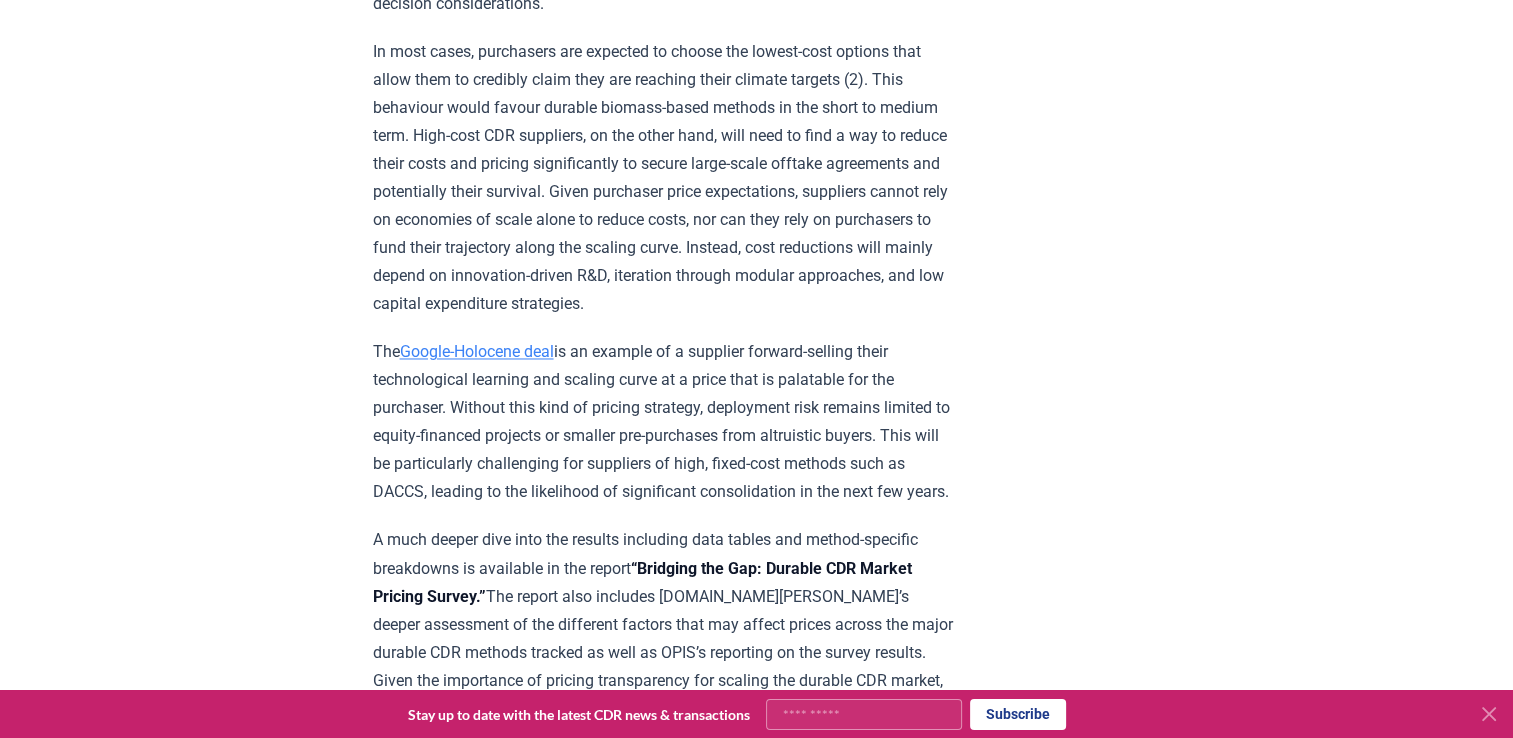scroll, scrollTop: 3282, scrollLeft: 0, axis: vertical 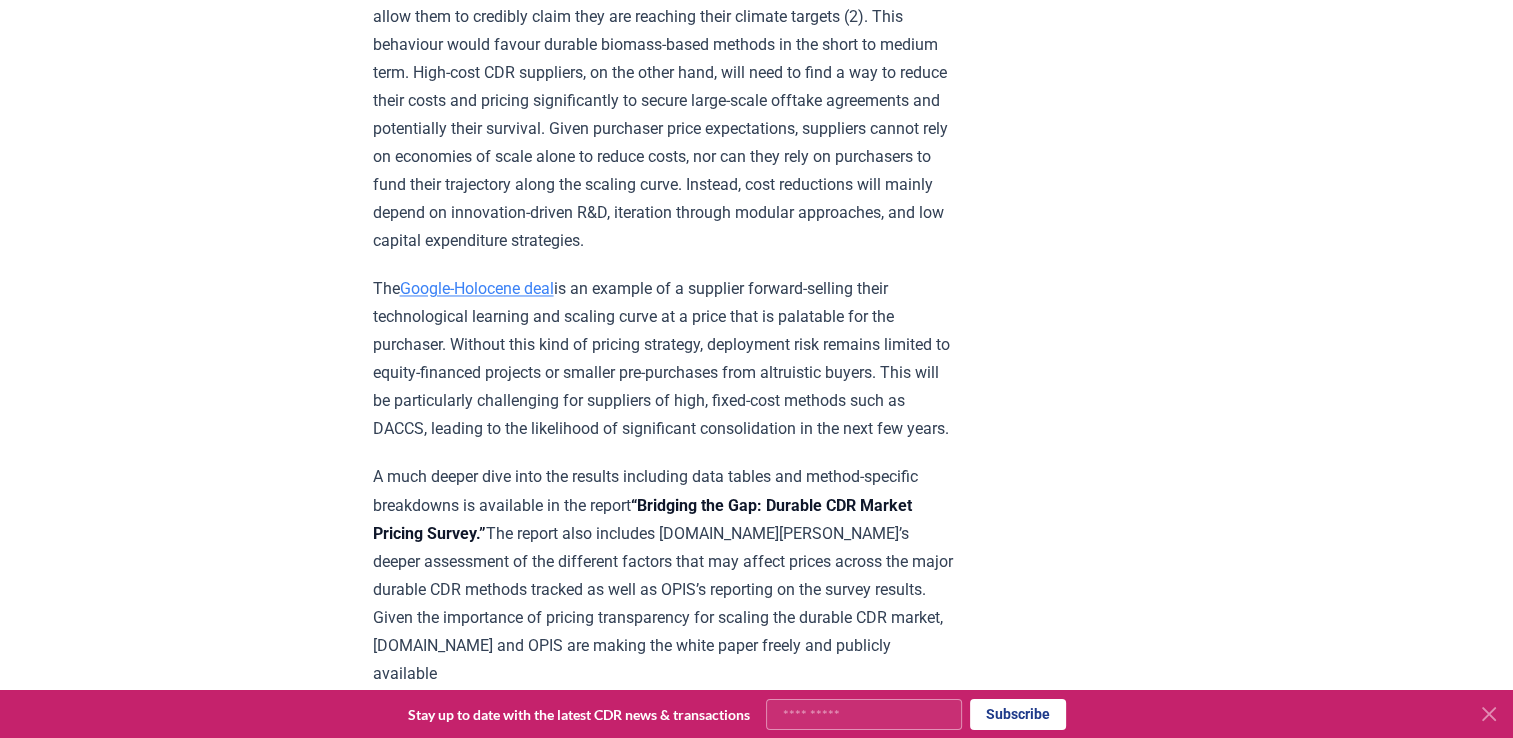 click on "Google-Holocene deal" at bounding box center [477, 288] 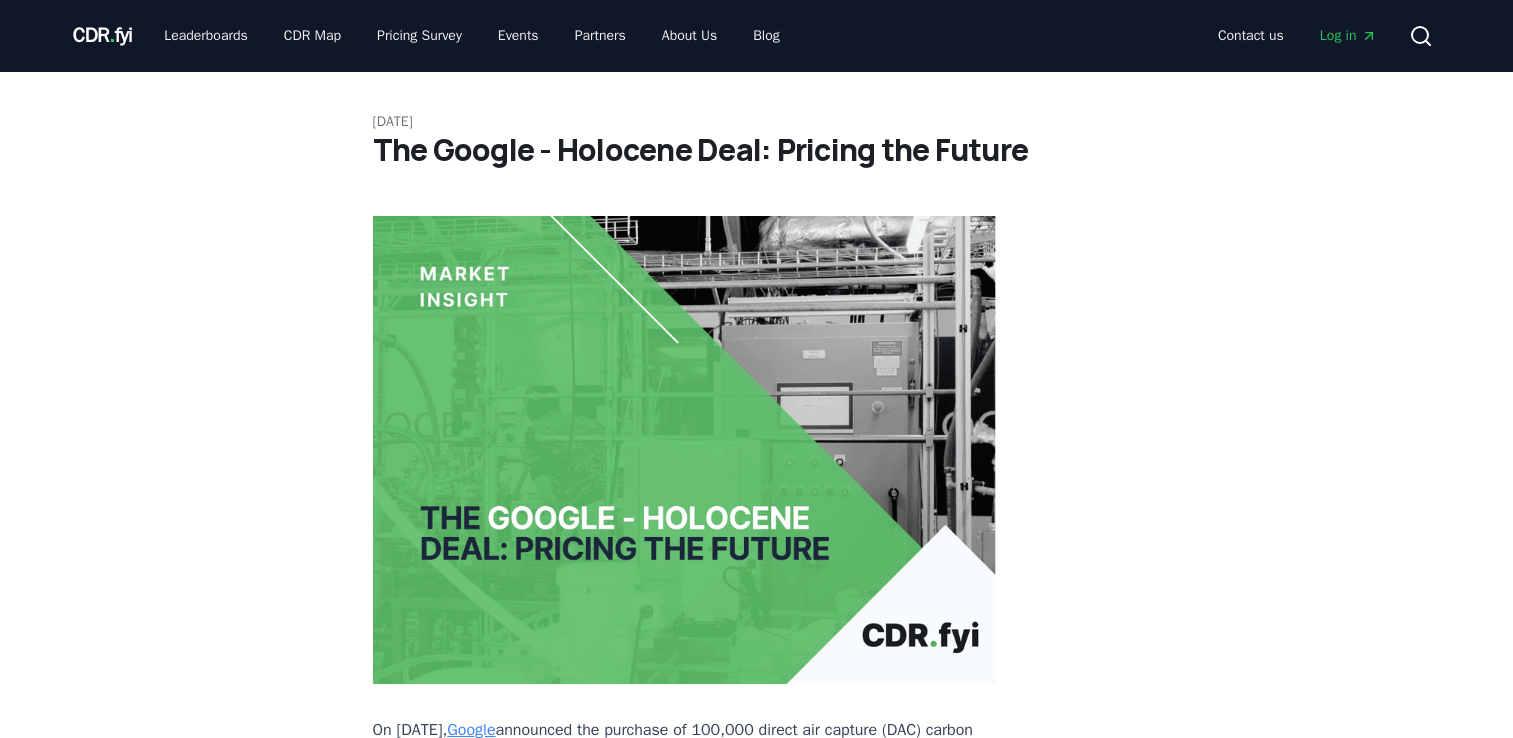 scroll, scrollTop: 0, scrollLeft: 0, axis: both 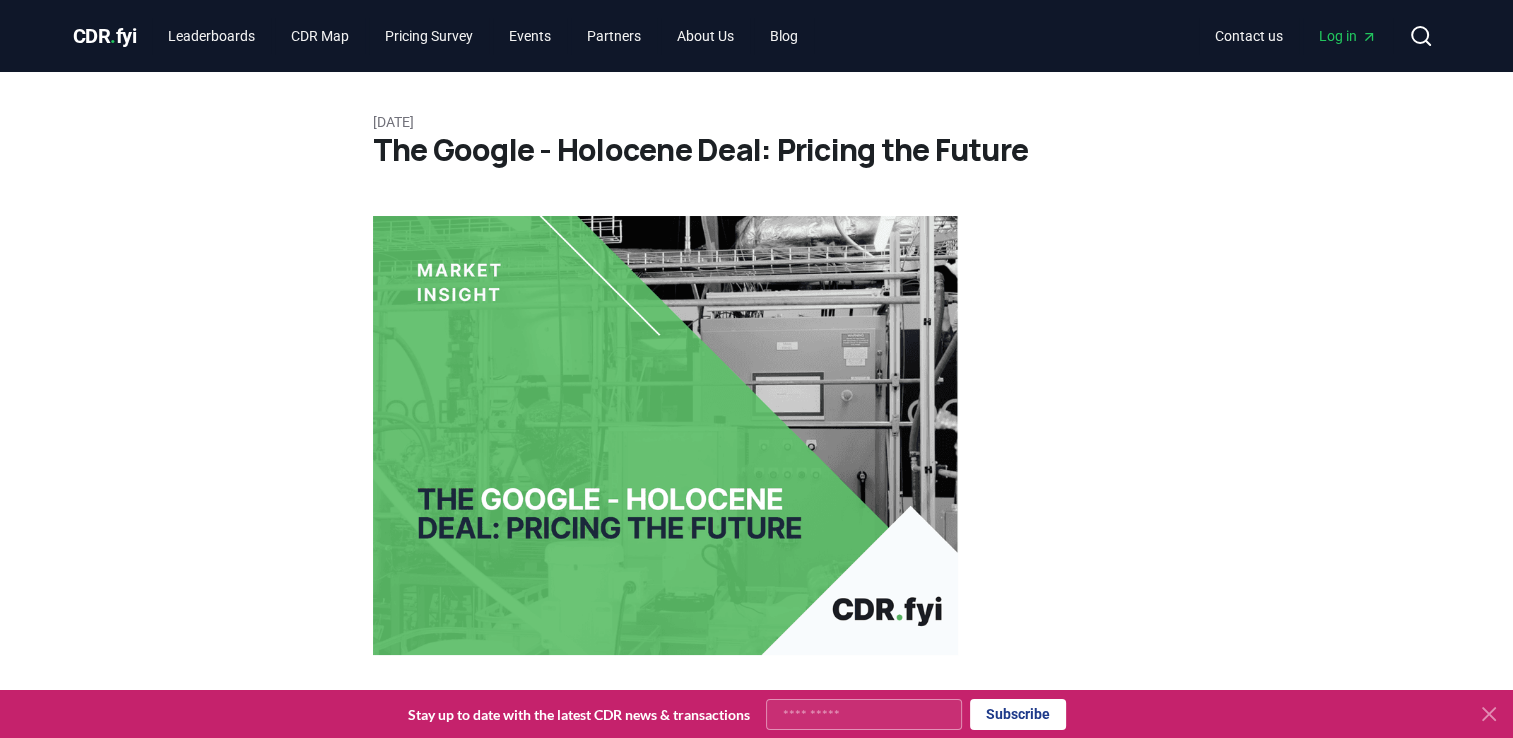 click on "[DATE] The Google - Holocene Deal:  Pricing the Future On [DATE],  Google  announced the purchase of 100,000 direct air capture (DAC) carbon removal credits from  Holocene  for $10 million. Given how noteworthy this deal is, including the fact that this is Google’s first bilateral agreement and the price of $100 per tonne is much lower than we usually see on DAC purchases, we invited [PERSON_NAME]’s CEO, [PERSON_NAME], and [PERSON_NAME], Policy Manager Carbon Management at Breakthrough Energy, for a  Spaces discussion  with [DOMAIN_NAME][PERSON_NAME]’s [PERSON_NAME] and [PERSON_NAME] on [DATE]. “If buyers want to buy carbon dioxide removal in the future, they need to be in the trenches with us [DATE].”   - [PERSON_NAME], CEO [PERSON_NAME] [PERSON_NAME] Effect,  taking a lead among CDR suppliers and securing other purchases which could compensate for any potential discounts on early deals. However, some market actors have raised valid concerns: Execution Risks Market Pressures" at bounding box center (757, 1503) 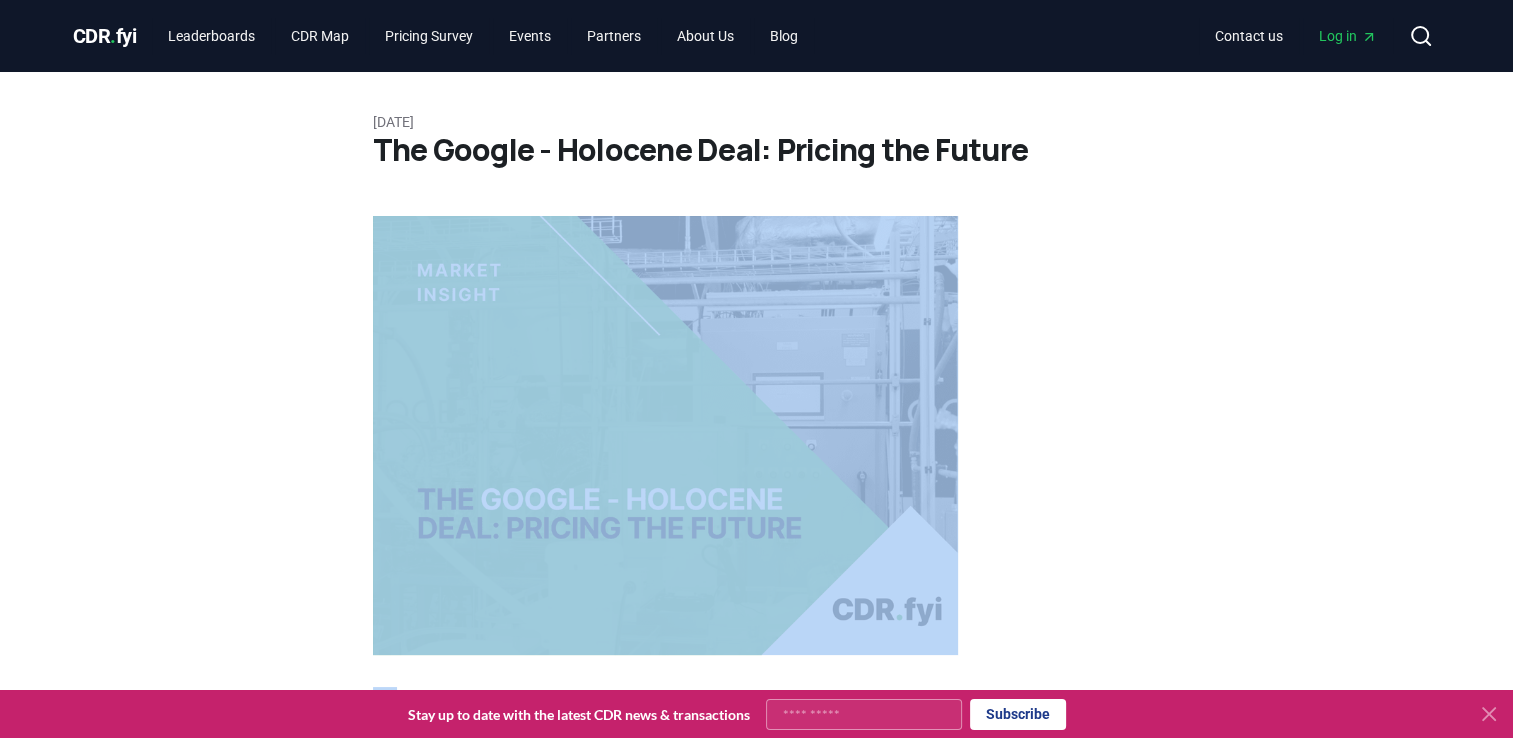 click on "[DATE] The Google - Holocene Deal:  Pricing the Future On [DATE],  Google  announced the purchase of 100,000 direct air capture (DAC) carbon removal credits from  Holocene  for $10 million. Given how noteworthy this deal is, including the fact that this is Google’s first bilateral agreement and the price of $100 per tonne is much lower than we usually see on DAC purchases, we invited [PERSON_NAME]’s CEO, [PERSON_NAME], and [PERSON_NAME], Policy Manager Carbon Management at Breakthrough Energy, for a  Spaces discussion  with [DOMAIN_NAME][PERSON_NAME]’s [PERSON_NAME] and [PERSON_NAME] on [DATE]. “If buyers want to buy carbon dioxide removal in the future, they need to be in the trenches with us [DATE].”   - [PERSON_NAME], CEO [PERSON_NAME] [PERSON_NAME] Effect,  taking a lead among CDR suppliers and securing other purchases which could compensate for any potential discounts on early deals. However, some market actors have raised valid concerns: Execution Risks Market Pressures" at bounding box center [757, 1503] 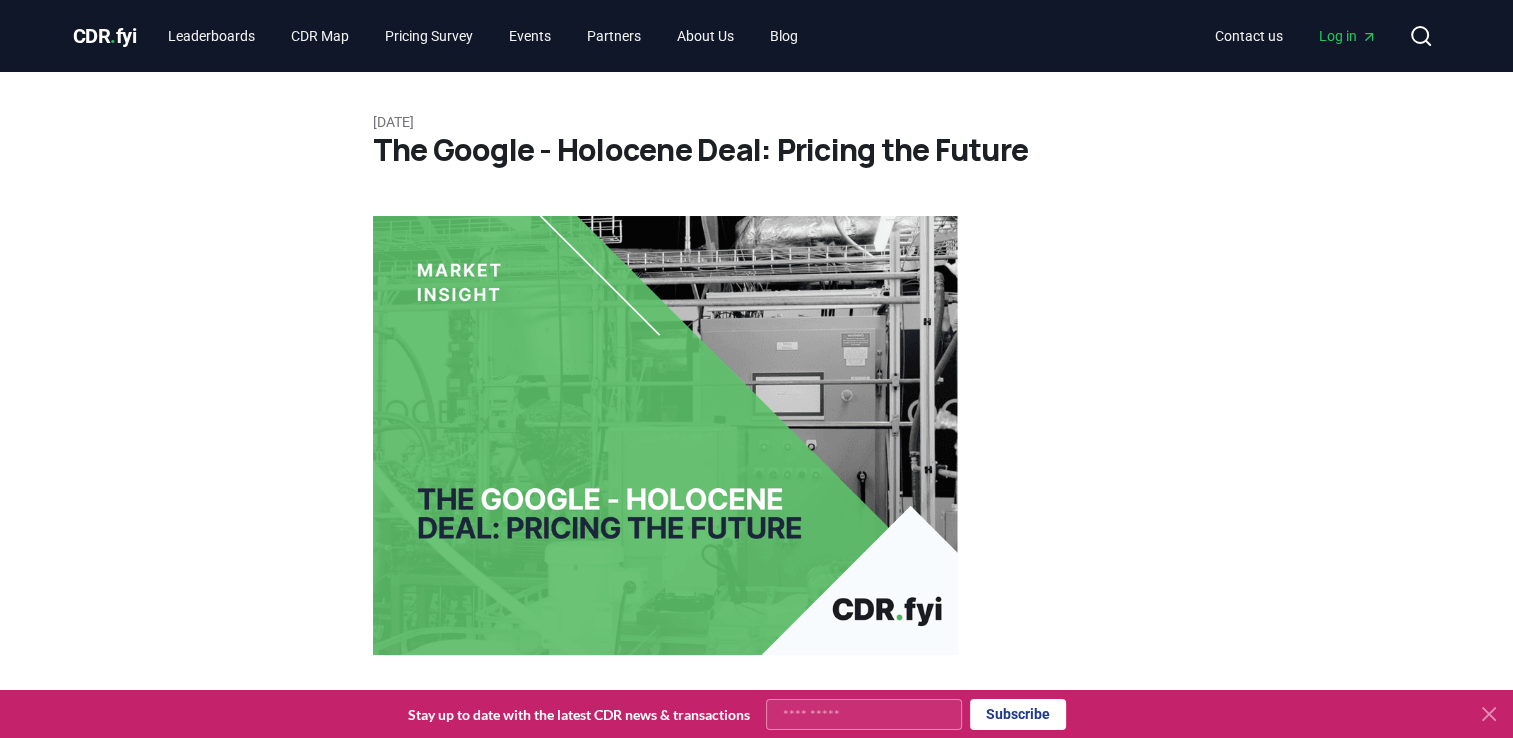 click on "The Google - Holocene Deal:  Pricing the Future" at bounding box center [757, 150] 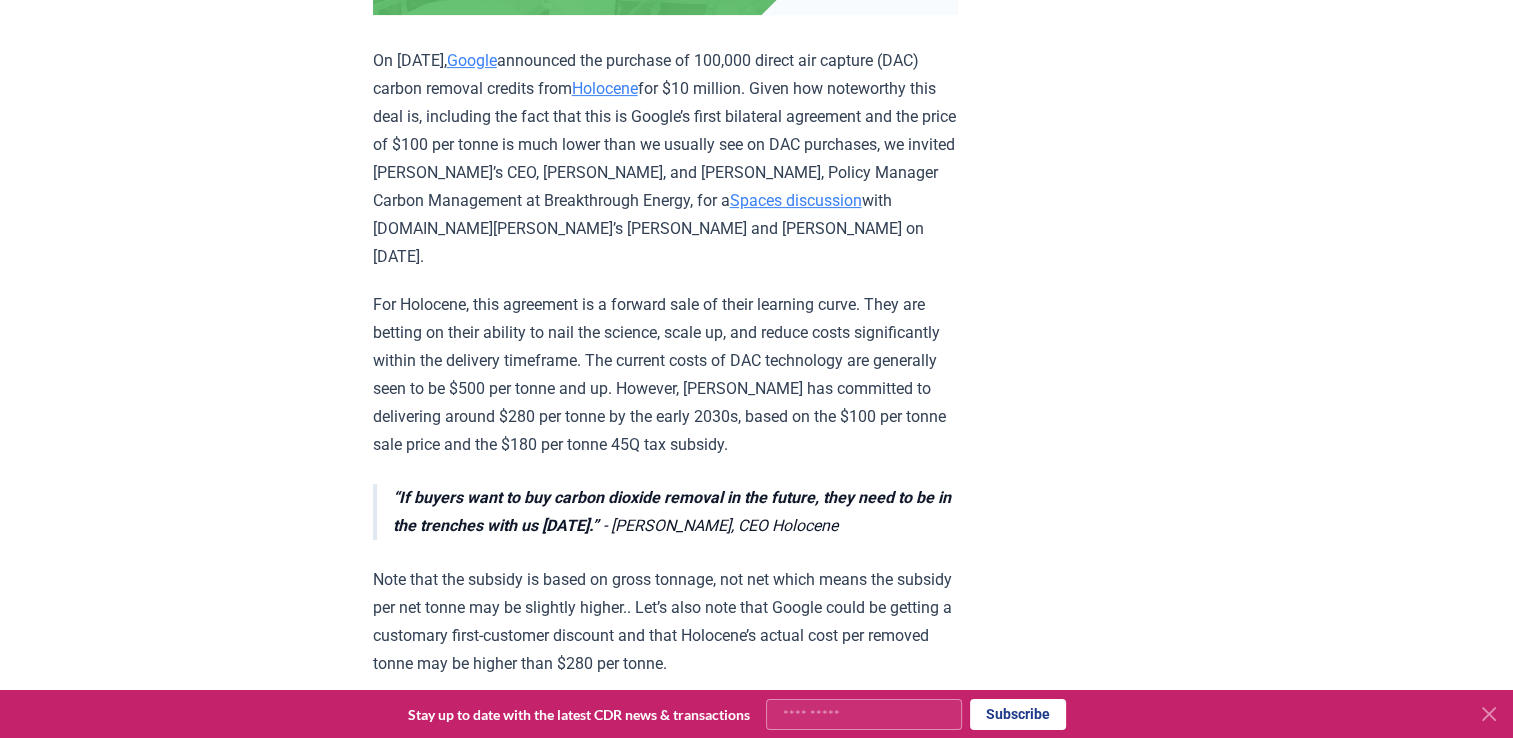 scroll, scrollTop: 643, scrollLeft: 0, axis: vertical 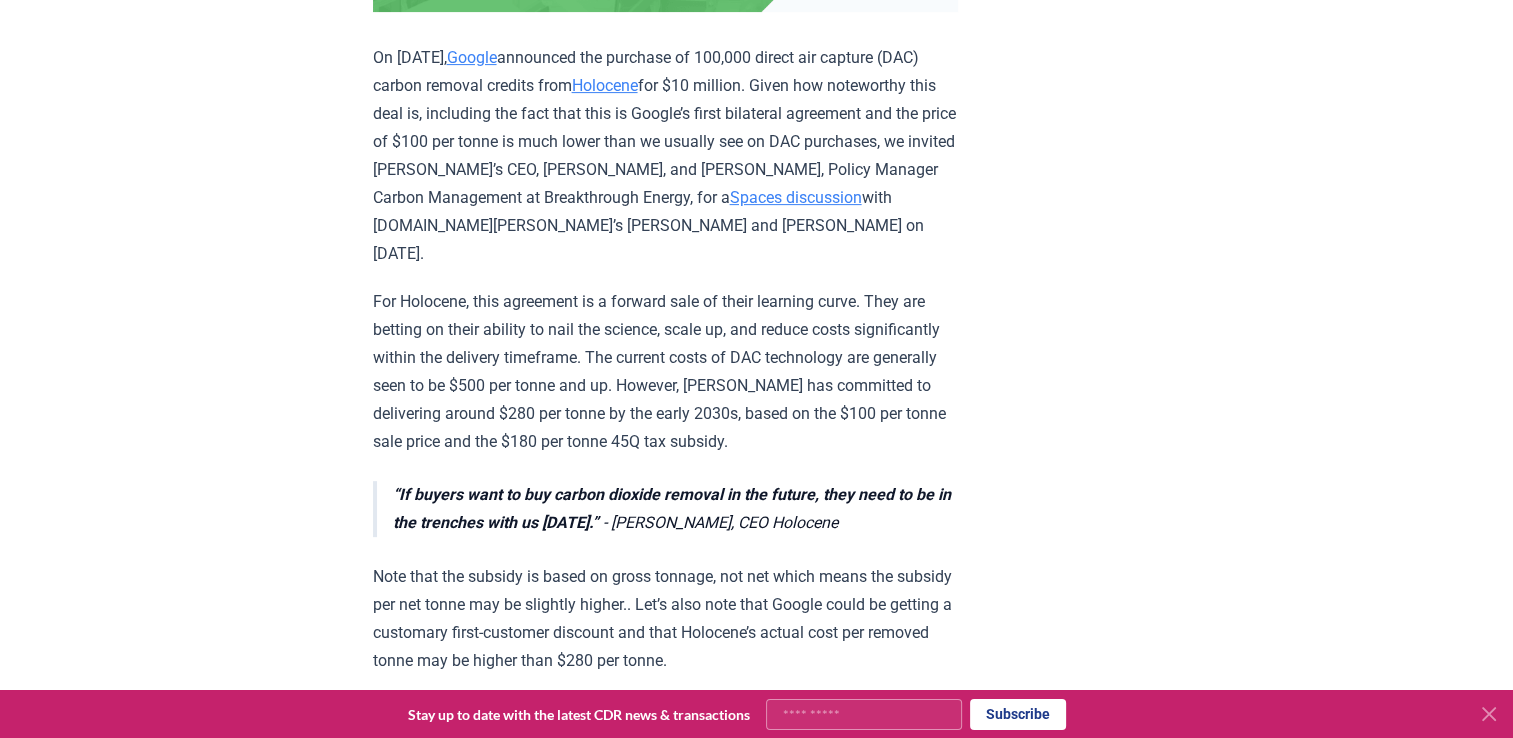 click on "Spaces discussion" at bounding box center (796, 197) 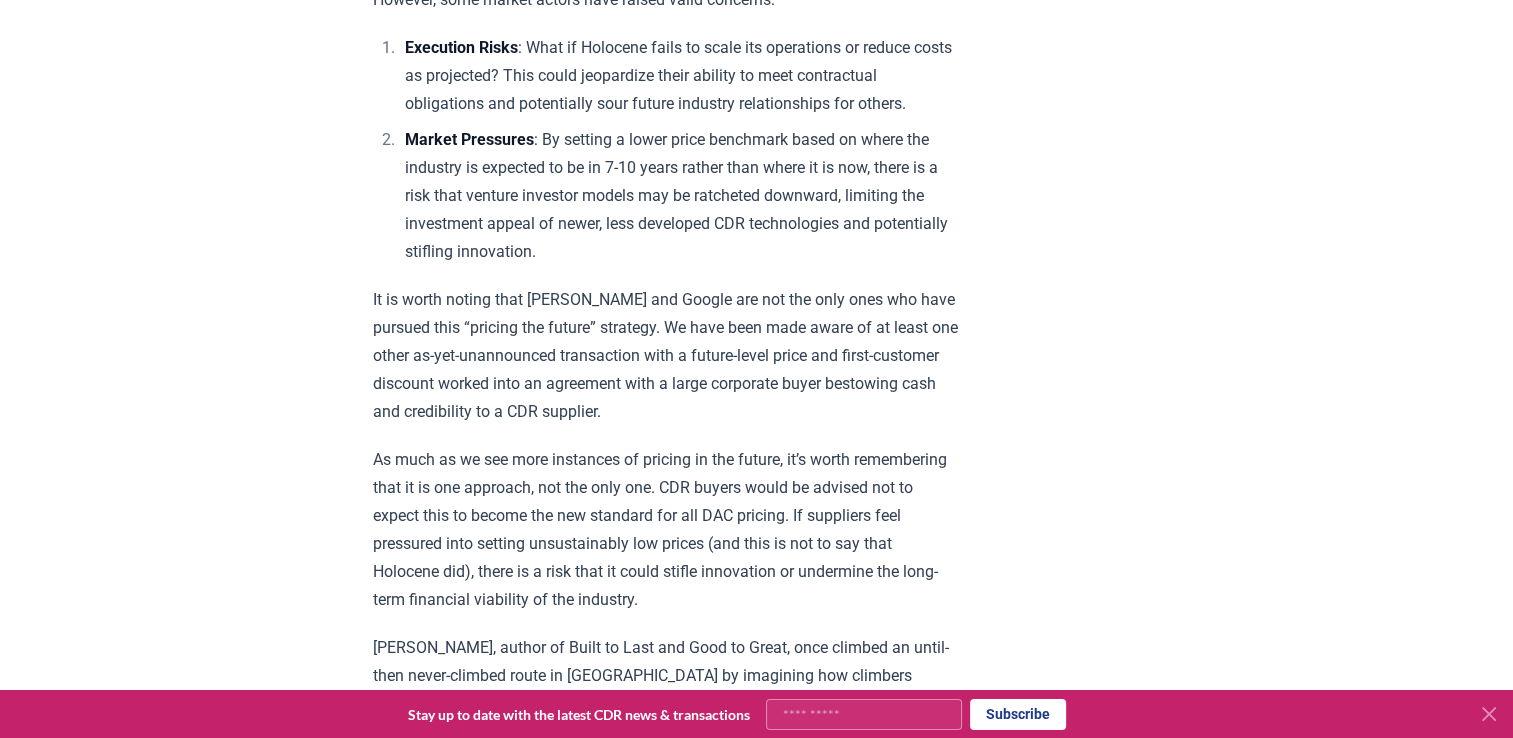 scroll, scrollTop: 2200, scrollLeft: 0, axis: vertical 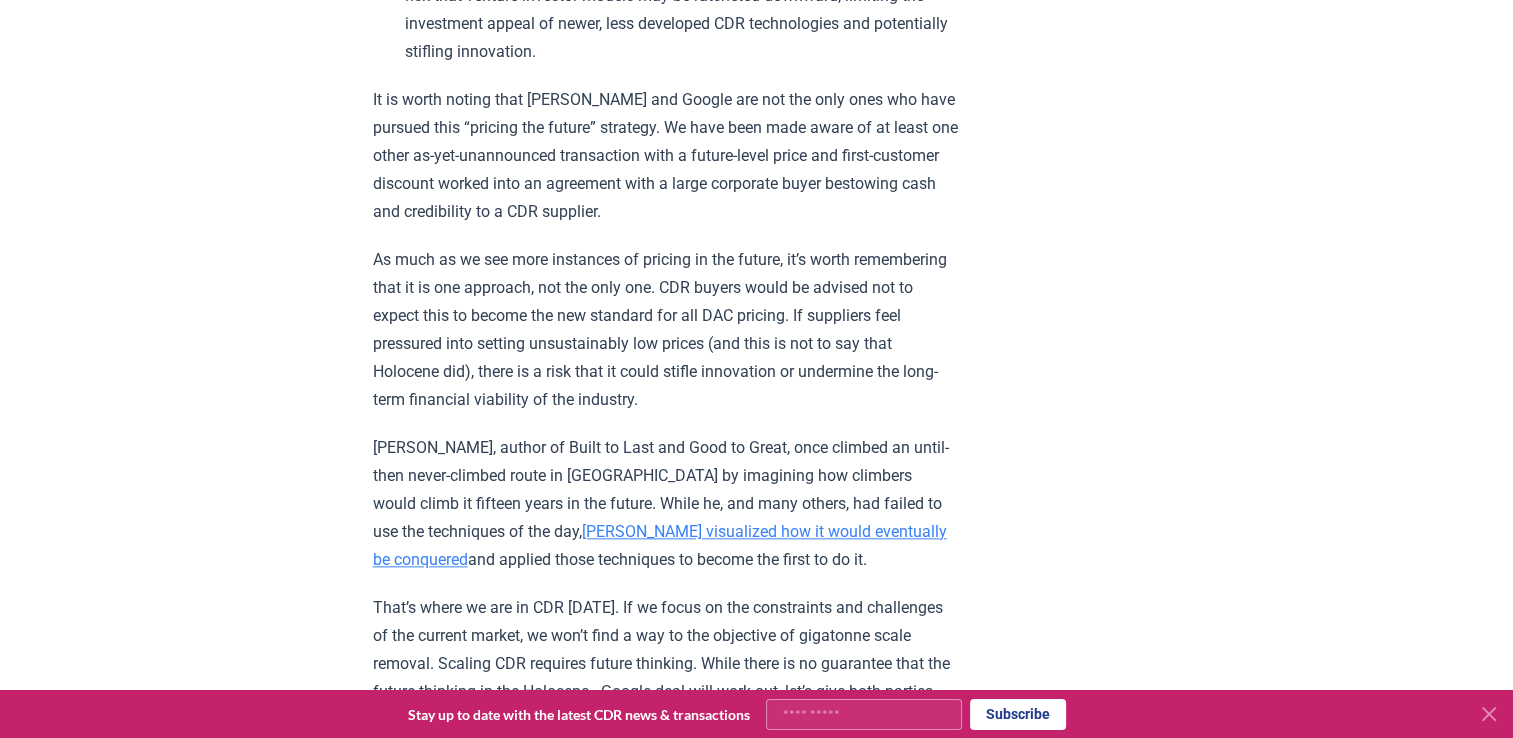 click on "September 15, 2024 The Google - Holocene Deal:  Pricing the Future On Sep 10, 2024,  Google  announced the purchase of 100,000 direct air capture (DAC) carbon removal credits from  Holocene  for $10 million. Given how noteworthy this deal is, including the fact that this is Google’s first bilateral agreement and the price of $100 per tonne is much lower than we usually see on DAC purchases, we invited Holocene’s CEO, Anca Timofte, and Jack Andreasen, Policy Manager Carbon Management at Breakthrough Energy, for a  Spaces discussion  with CDR.fyi’s Robert Höglund and Tank Chen on Sep 12. “If buyers want to buy carbon dioxide removal in the future, they need to be in the trenches with us today.”   - Anca Timofte, CEO Holocene Matthew Effect,  taking a lead among CDR suppliers and securing other purchases which could compensate for any potential discounts on early deals. However, some market actors have raised valid concerns: Execution Risks Market Pressures" at bounding box center (757, -697) 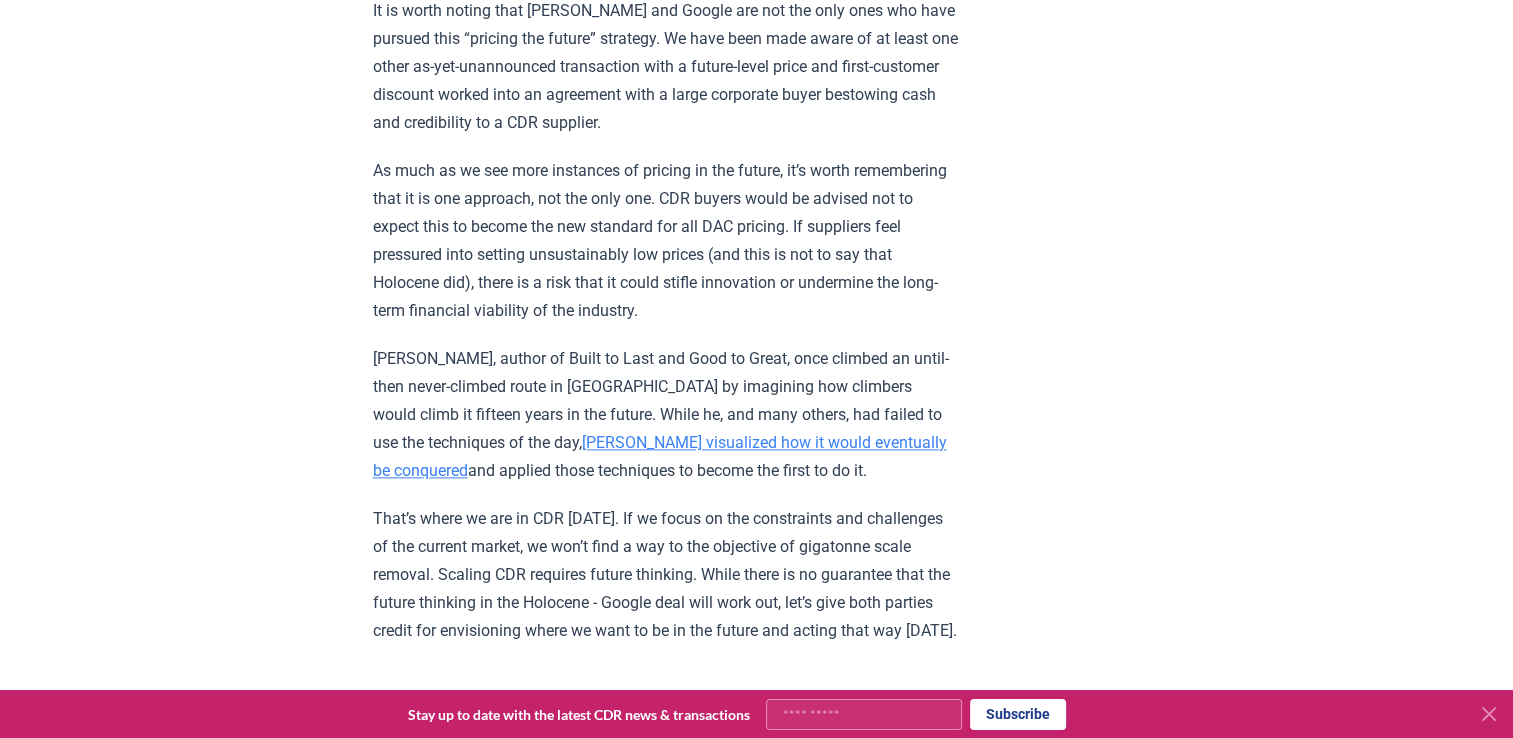 scroll, scrollTop: 2293, scrollLeft: 0, axis: vertical 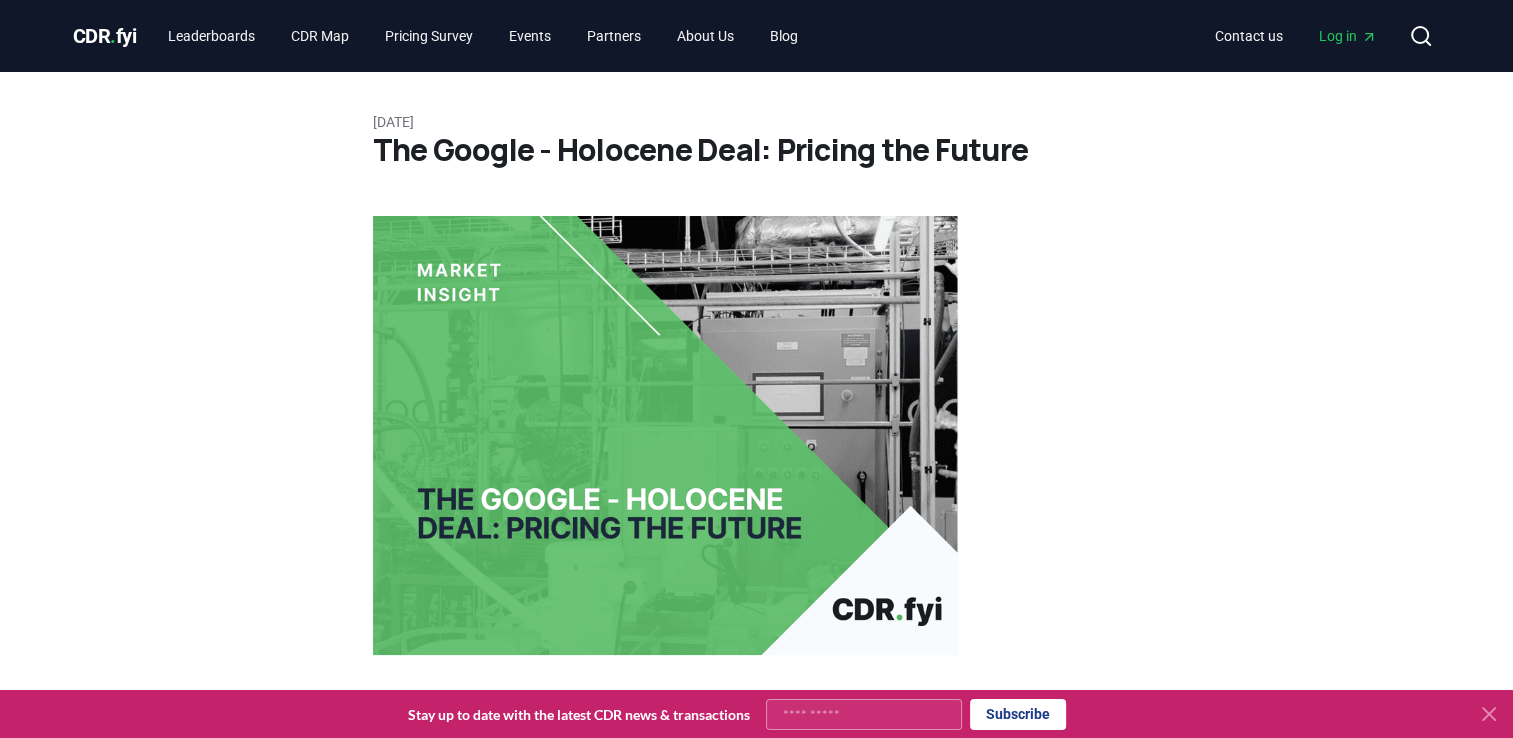 click on "CDR . fyi" at bounding box center (105, 36) 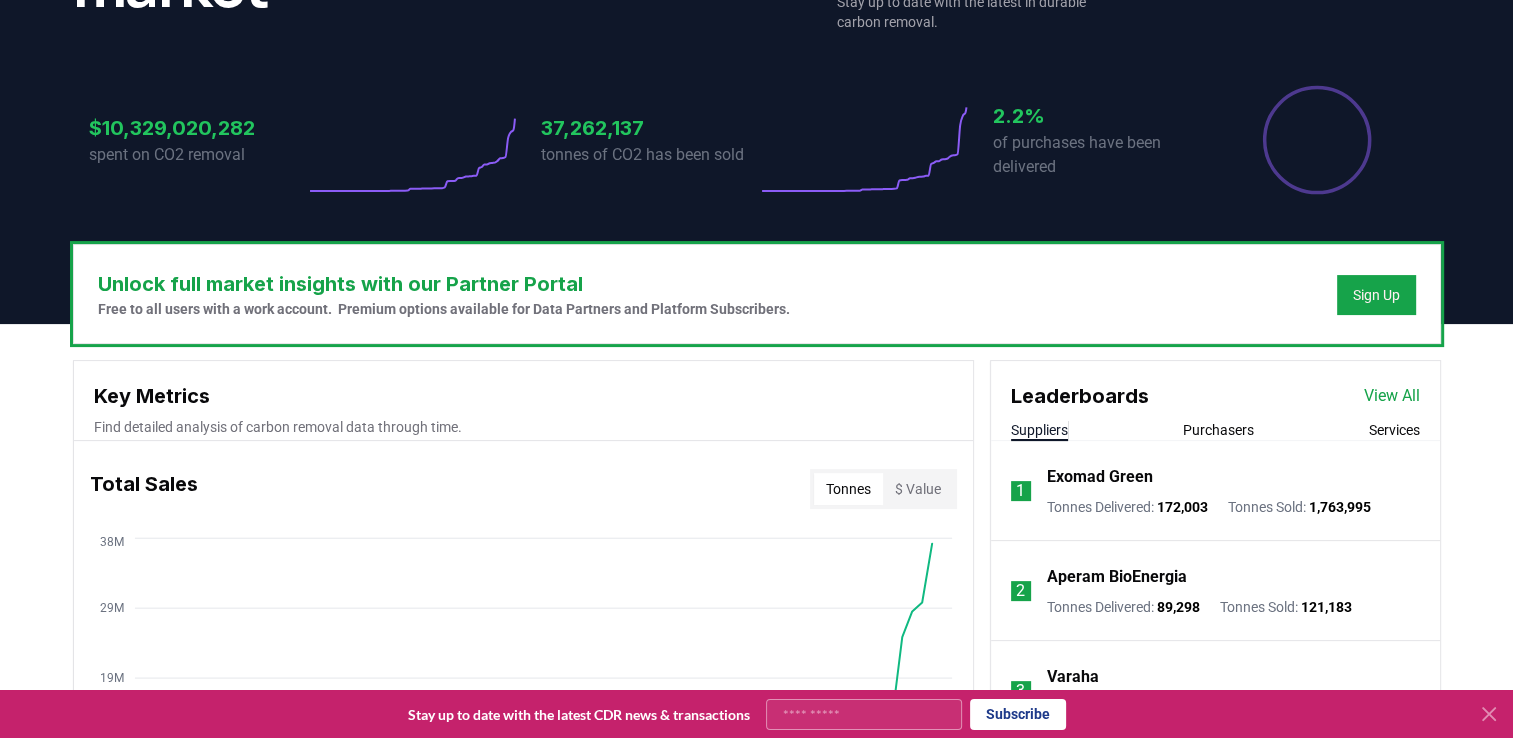 scroll, scrollTop: 400, scrollLeft: 0, axis: vertical 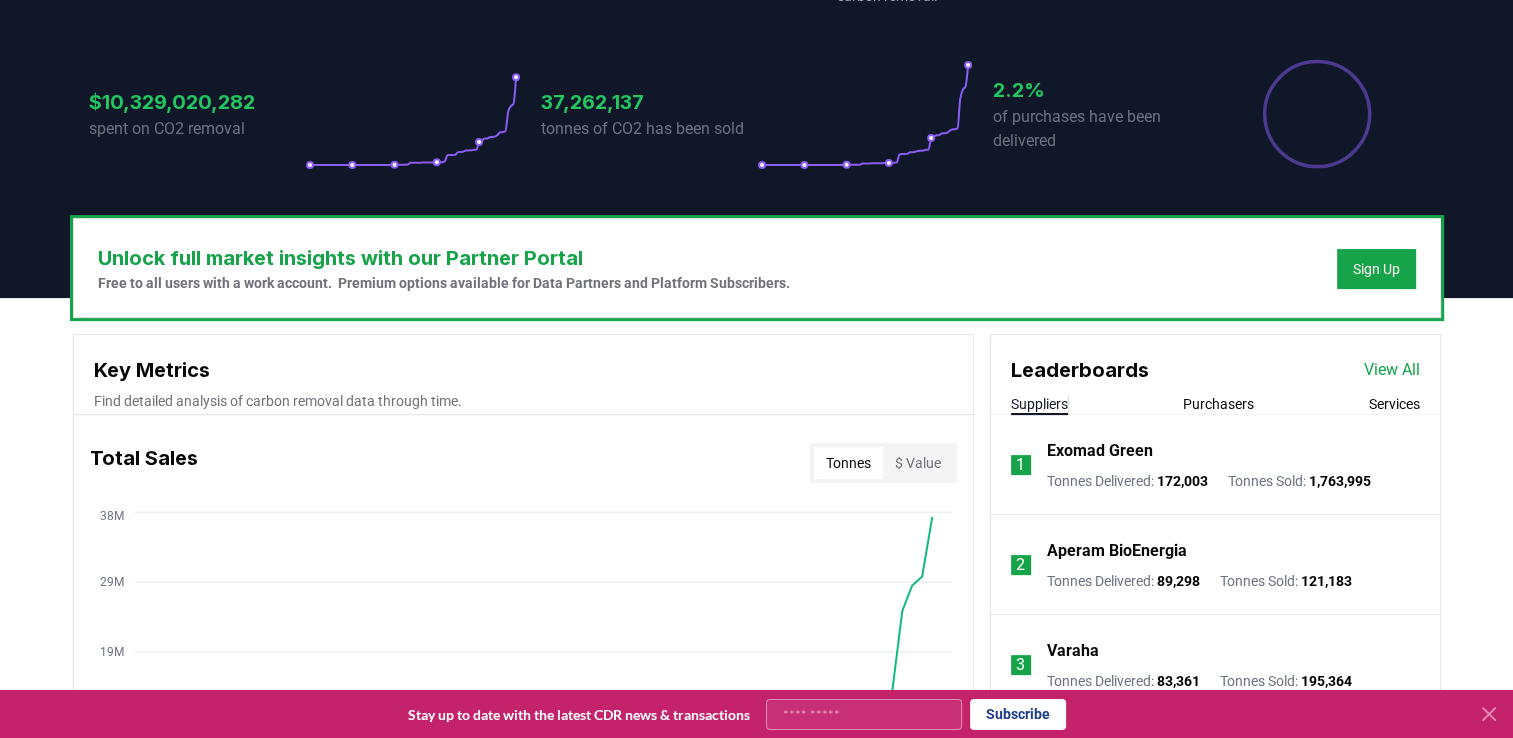 click on "1 Exomad Green Tonnes Delivered :   172,003 Tonnes Sold :   1,763,995" at bounding box center [1215, 465] 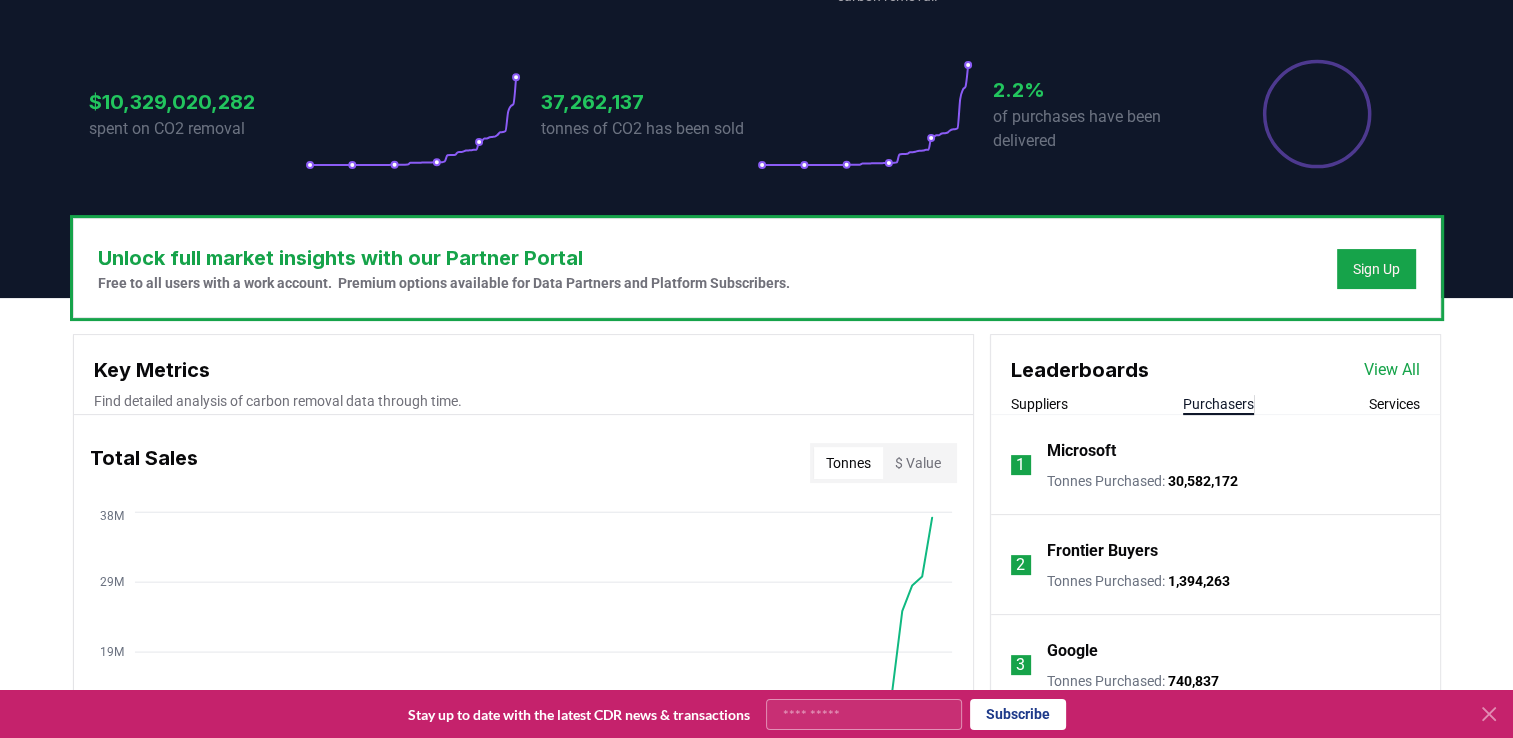 click on "Purchasers" at bounding box center [1218, 404] 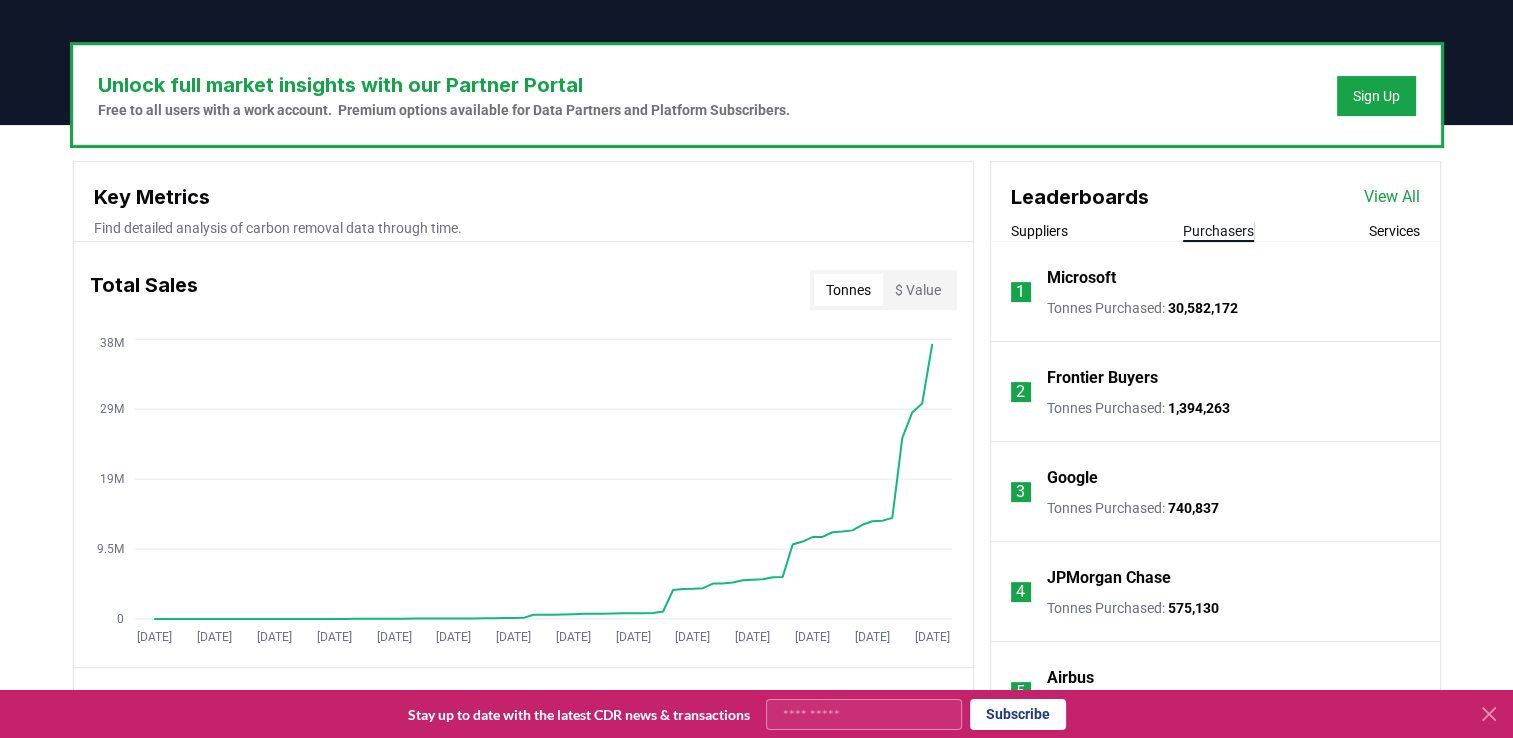 scroll, scrollTop: 600, scrollLeft: 0, axis: vertical 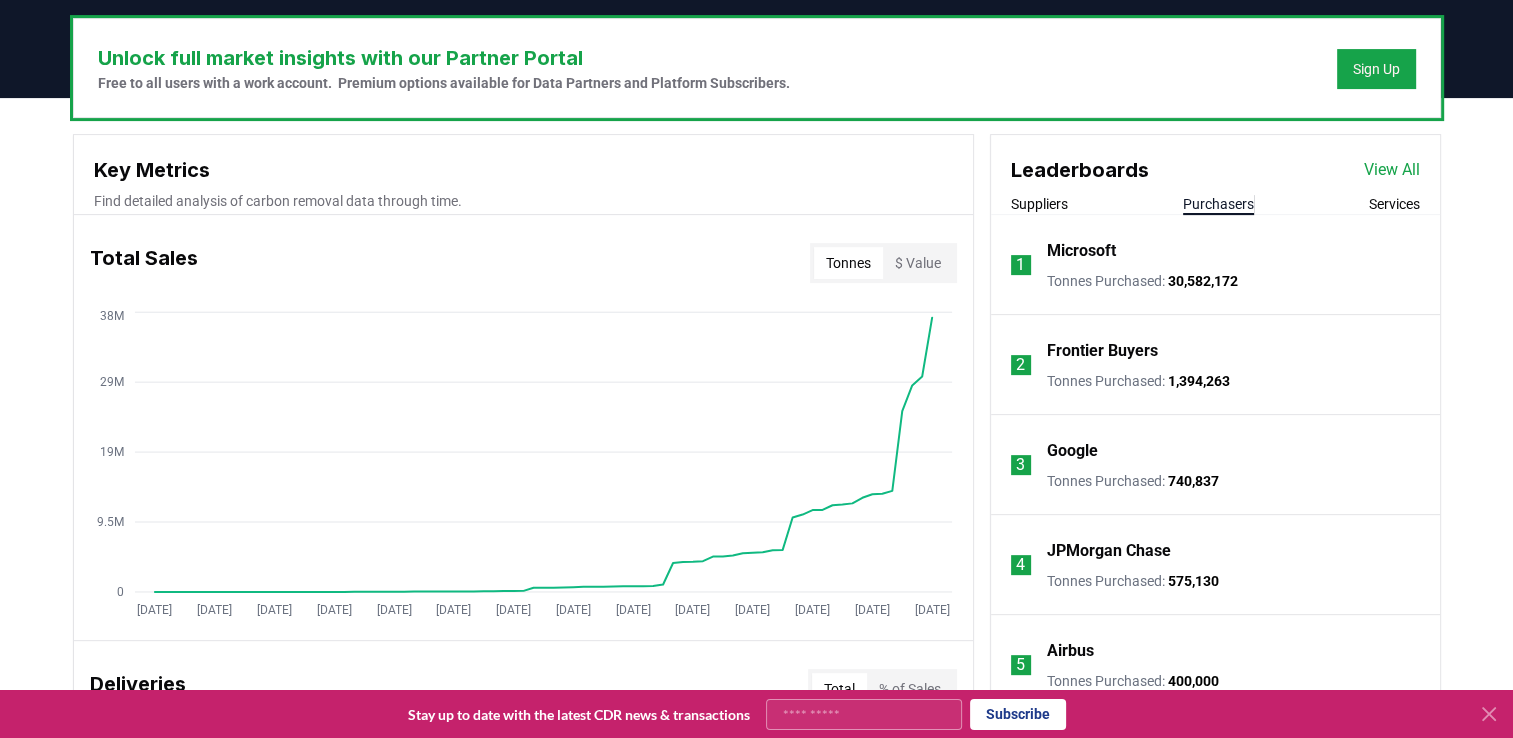 click on "Google" at bounding box center (1072, 451) 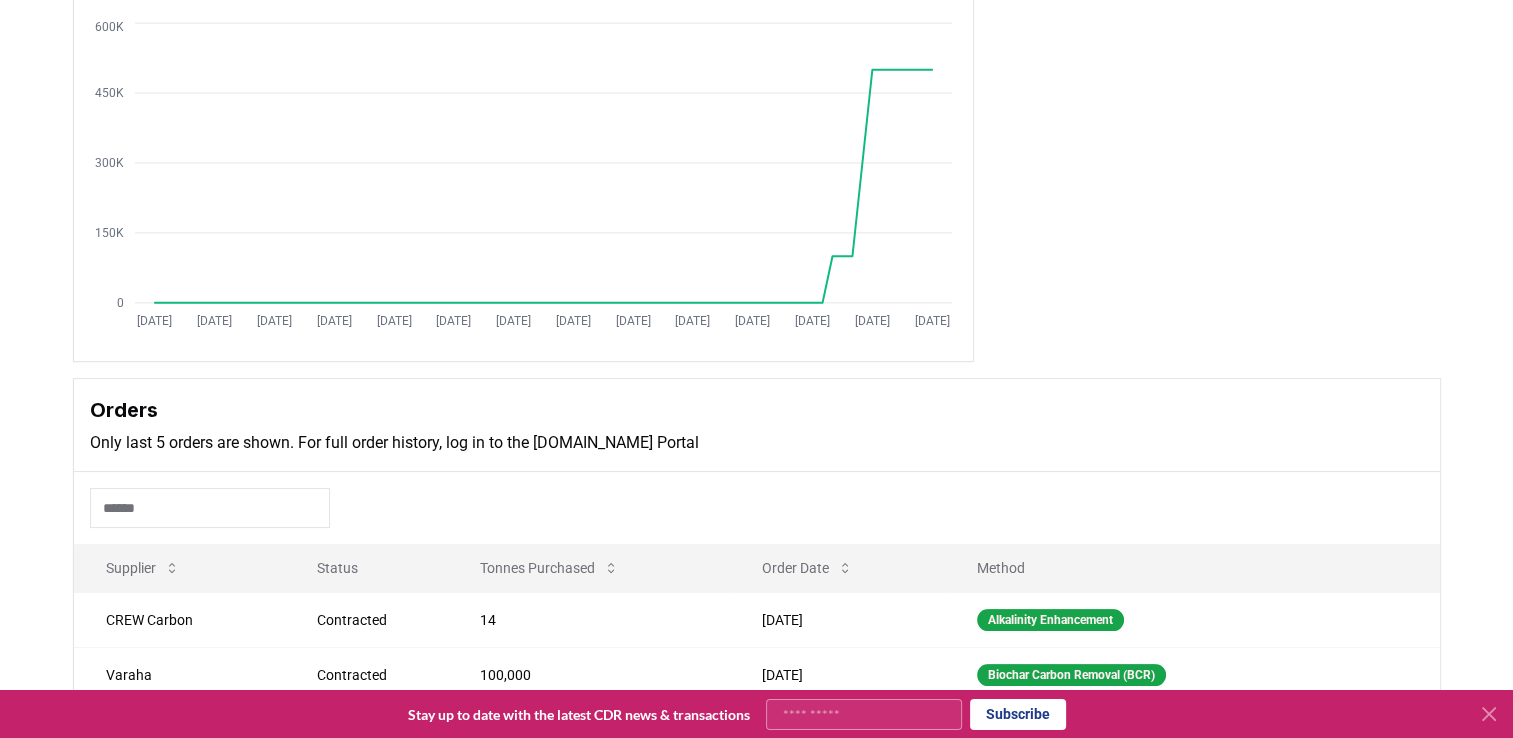 scroll, scrollTop: 0, scrollLeft: 0, axis: both 